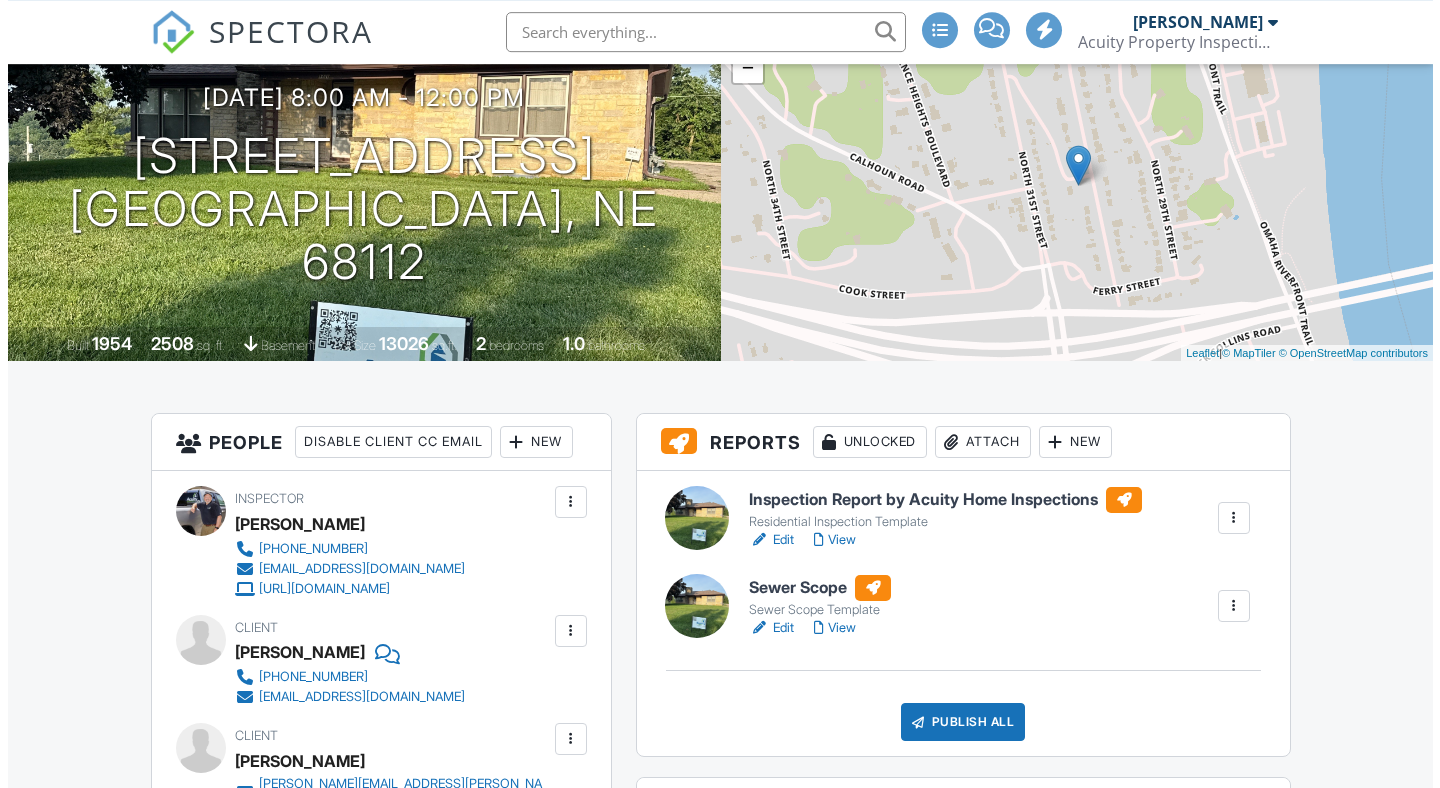 scroll, scrollTop: 272, scrollLeft: 0, axis: vertical 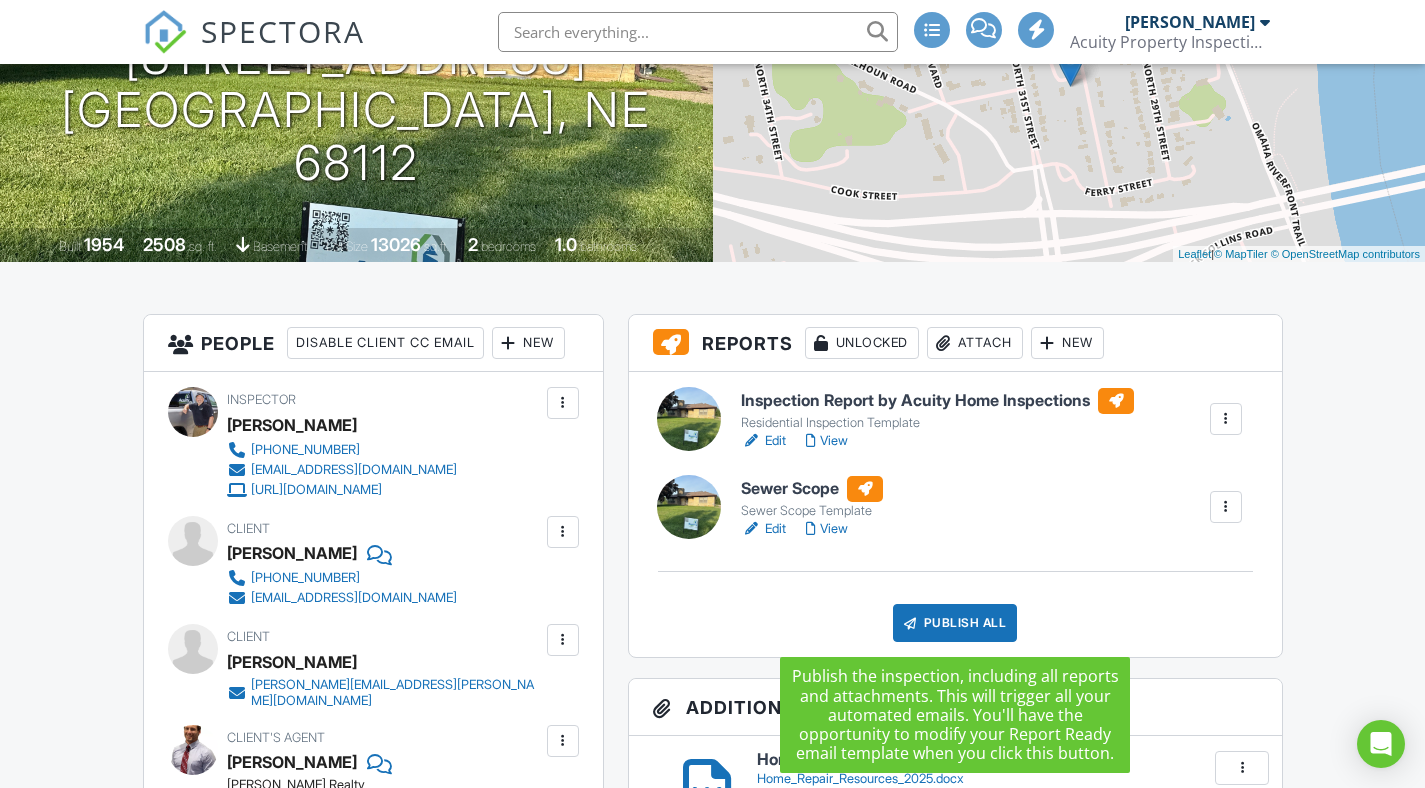 click on "Publish All" at bounding box center [955, 623] 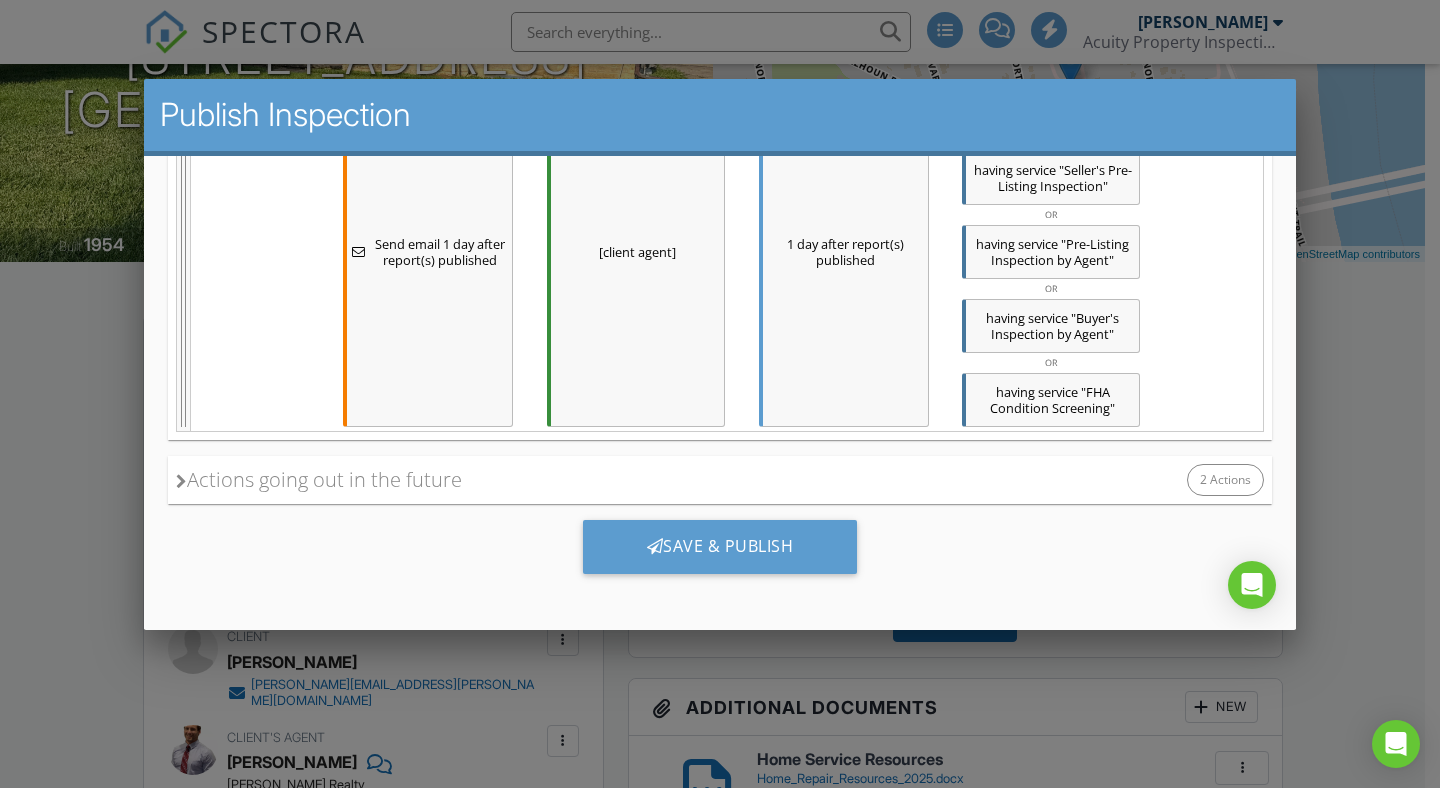scroll, scrollTop: 2494, scrollLeft: 0, axis: vertical 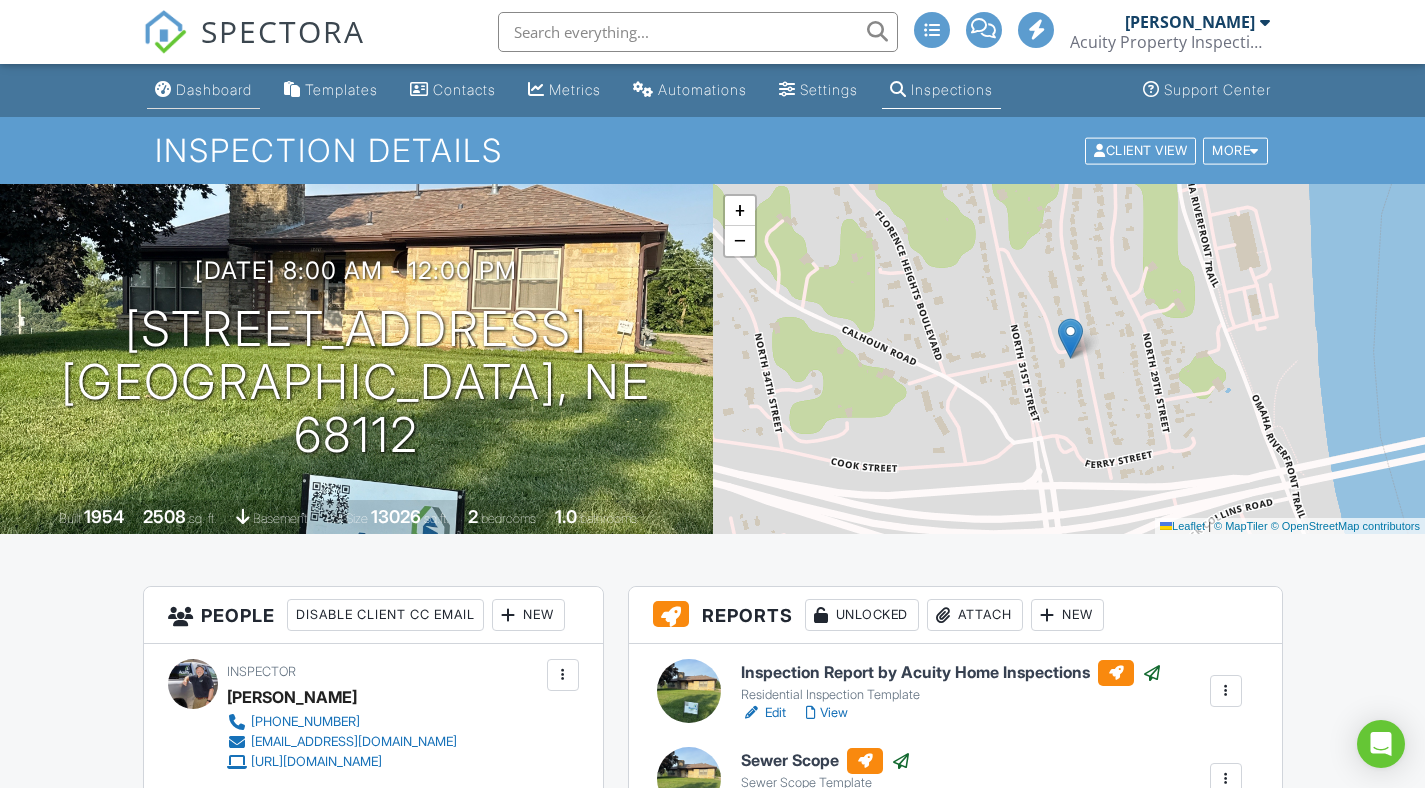 click on "Dashboard" at bounding box center [214, 89] 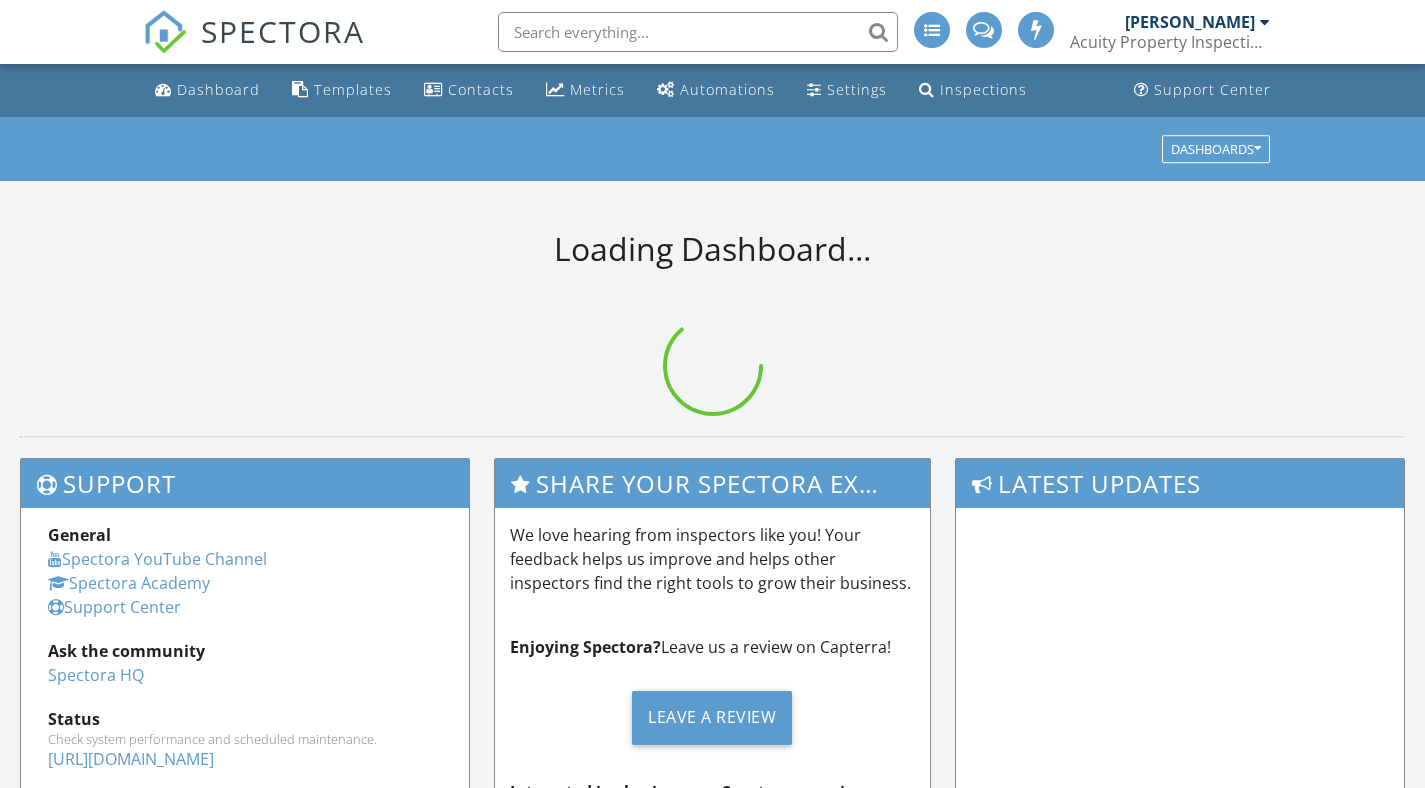 scroll, scrollTop: 0, scrollLeft: 0, axis: both 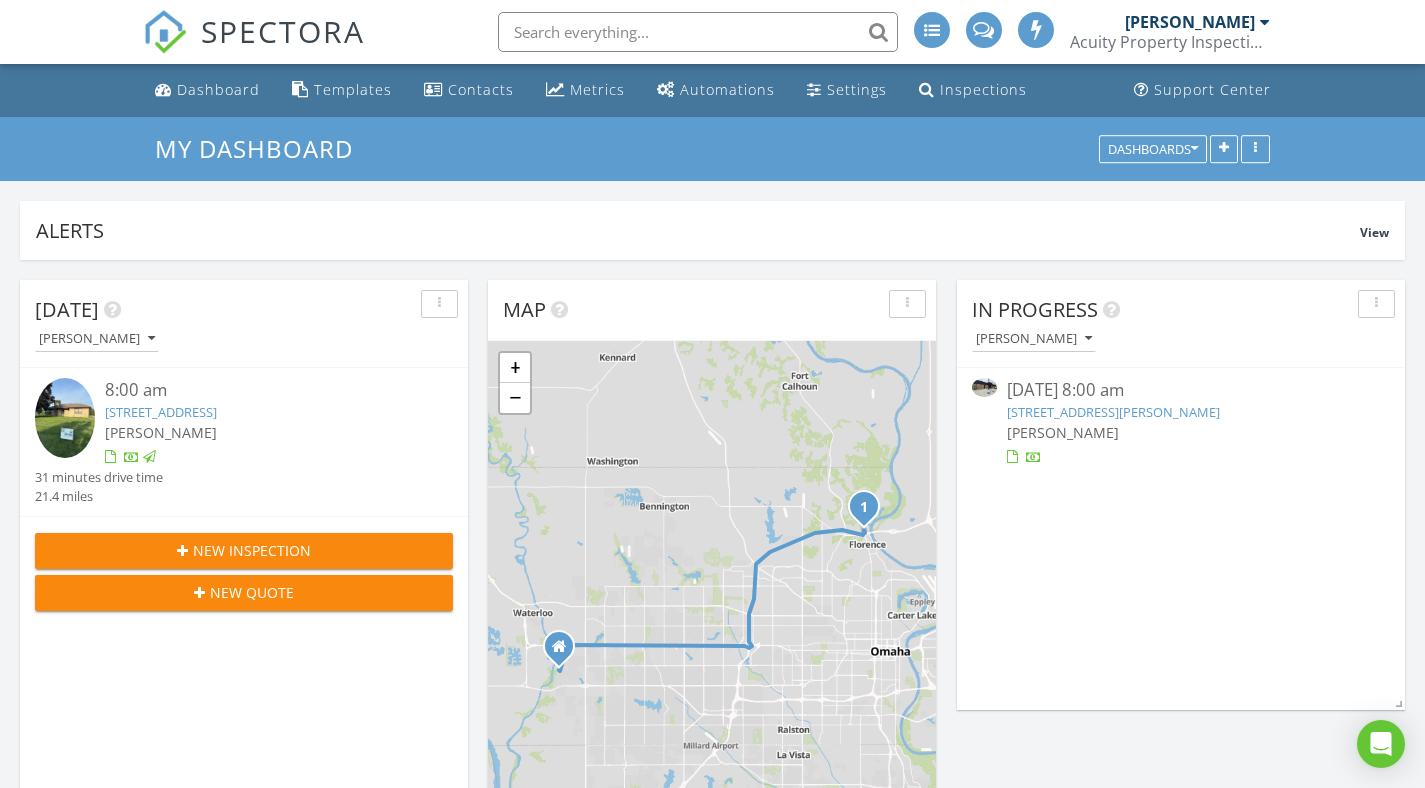 click on "New Inspection" at bounding box center (252, 550) 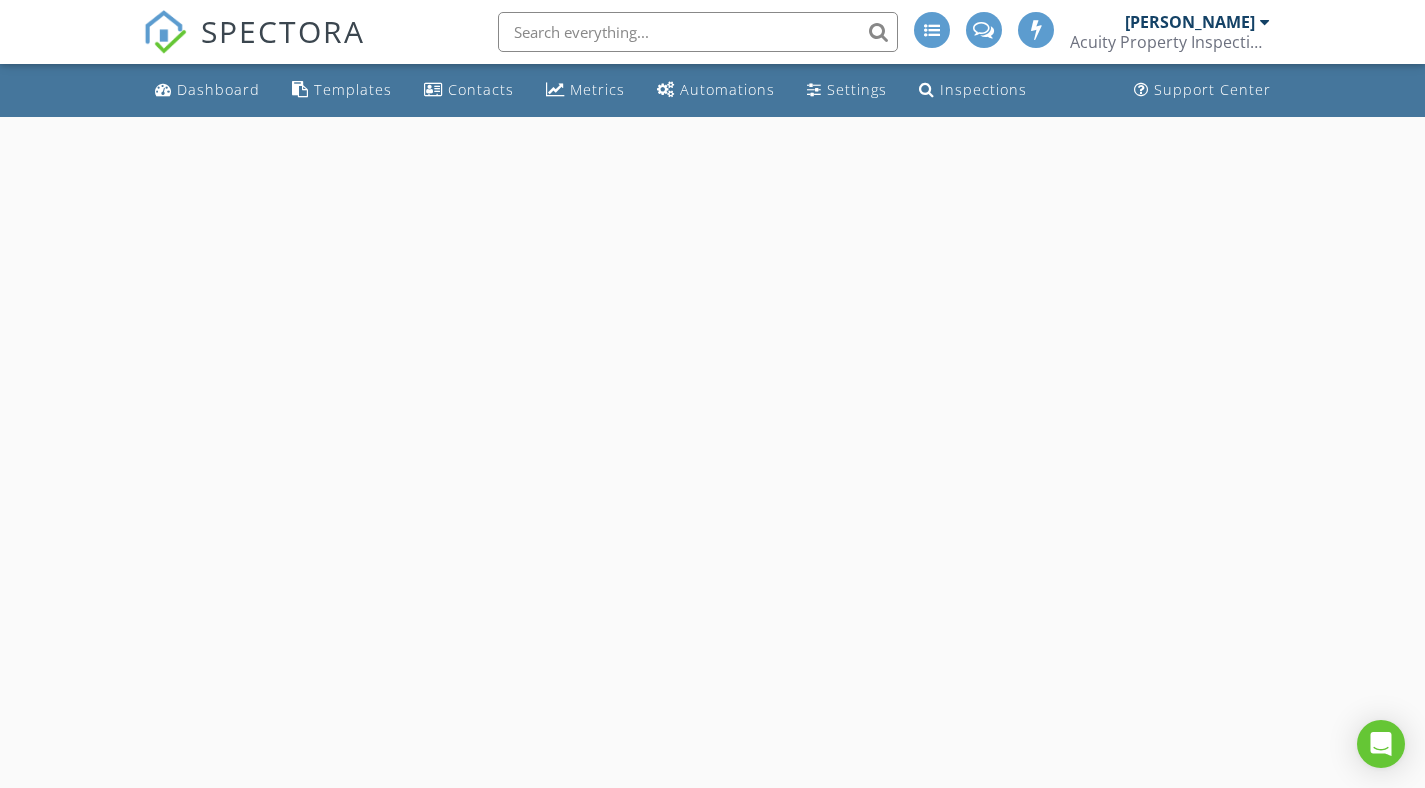 scroll, scrollTop: 0, scrollLeft: 0, axis: both 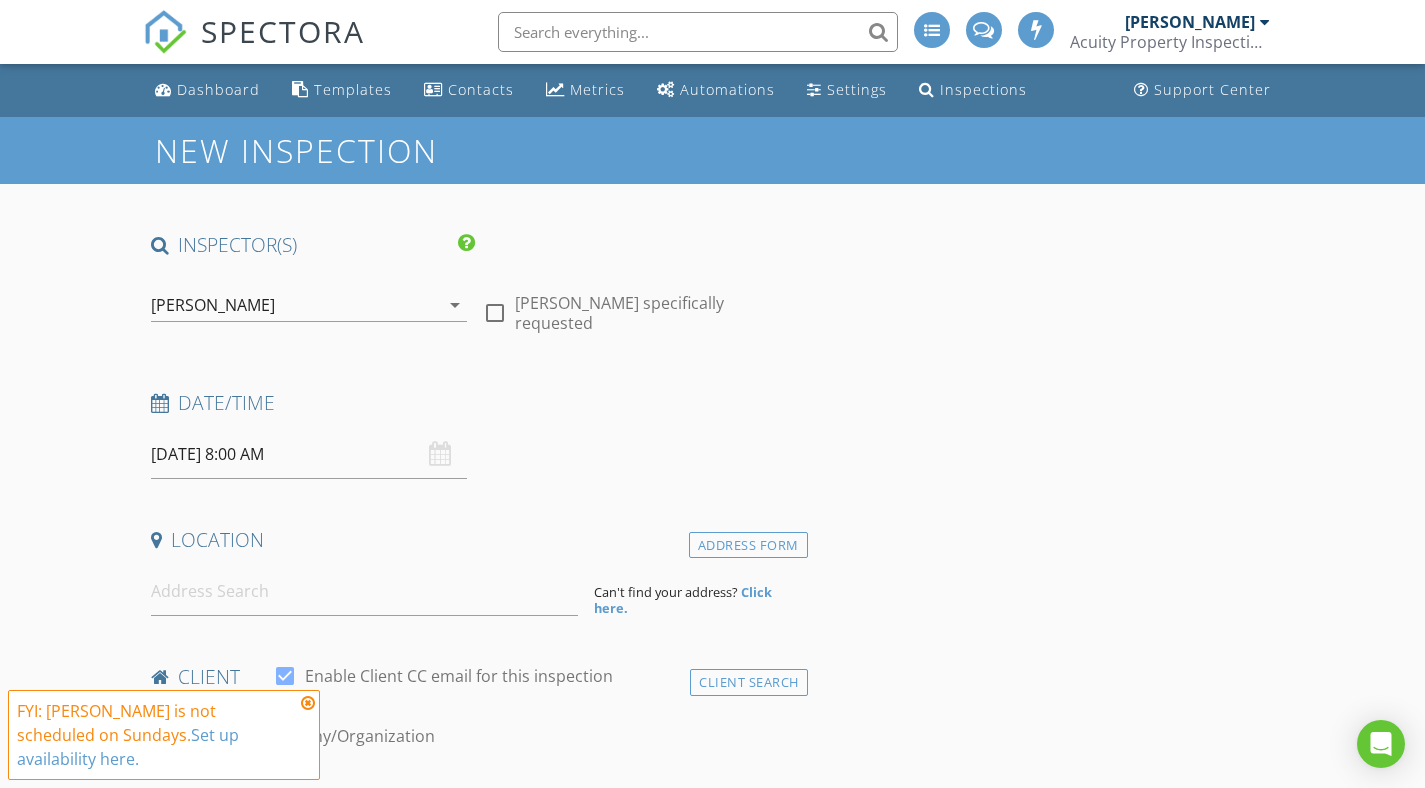 click on "07/13/2025 8:00 AM" at bounding box center [309, 454] 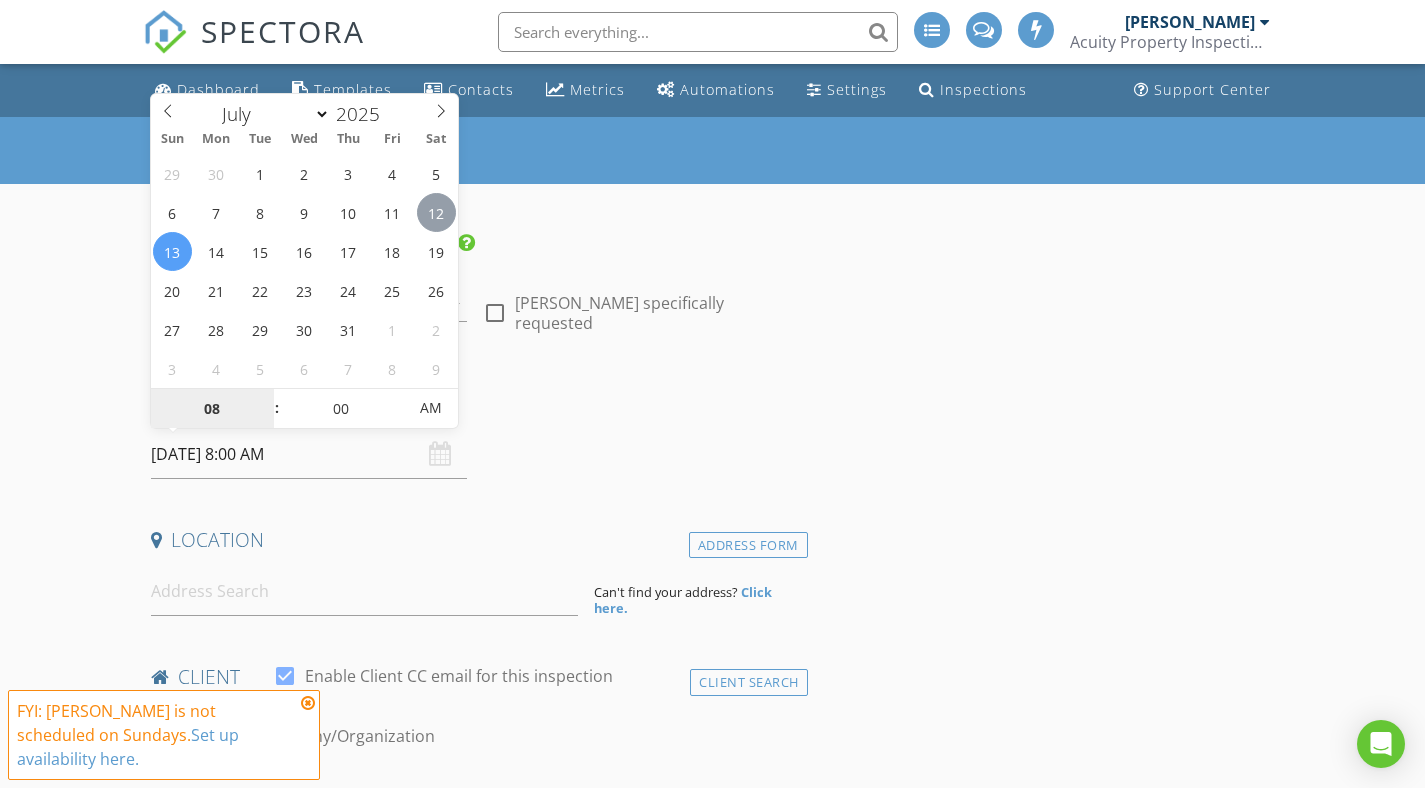 type on "07/12/2025 8:00 AM" 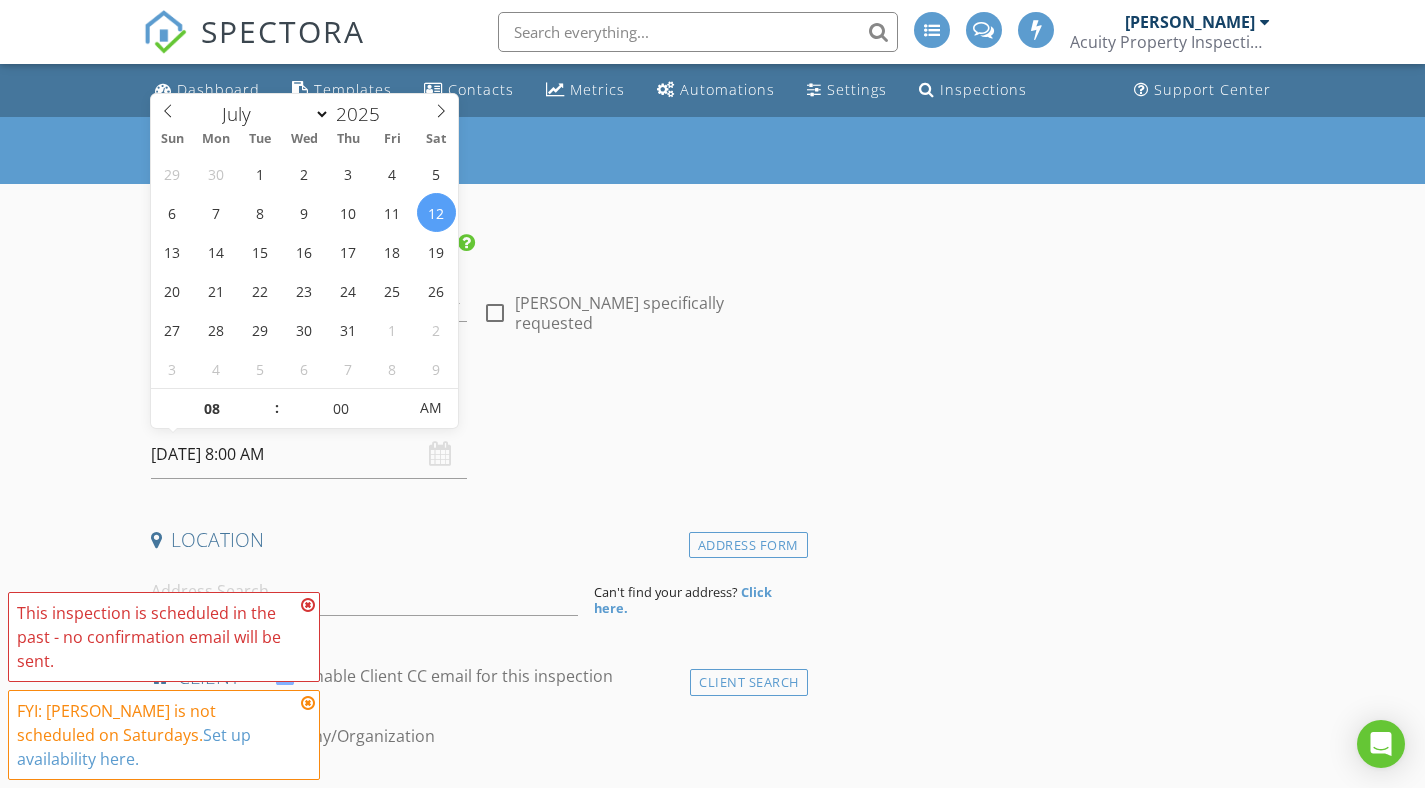 click on "07/12/2025 8:00 AM" at bounding box center [309, 454] 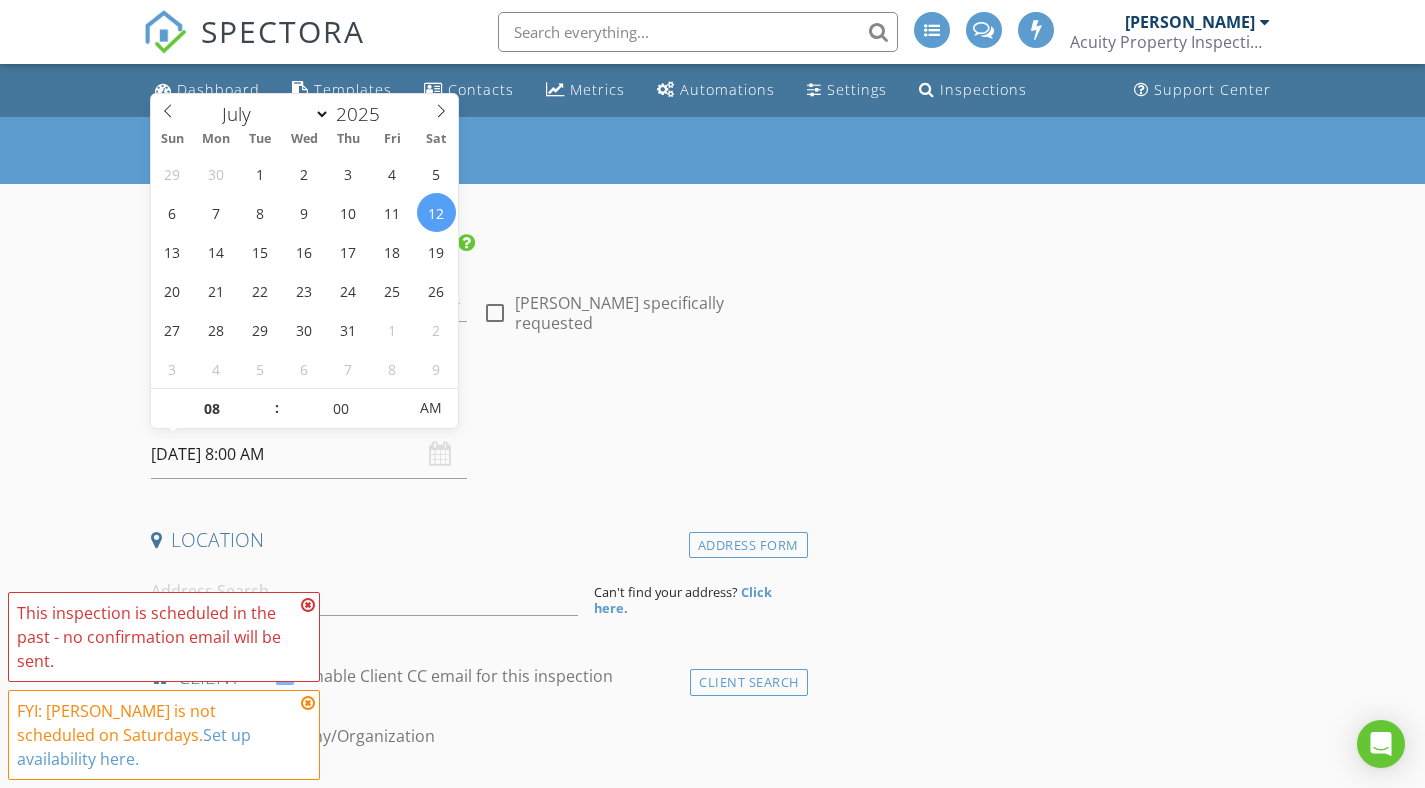 click on "07/12/2025 8:00 AM" at bounding box center (309, 454) 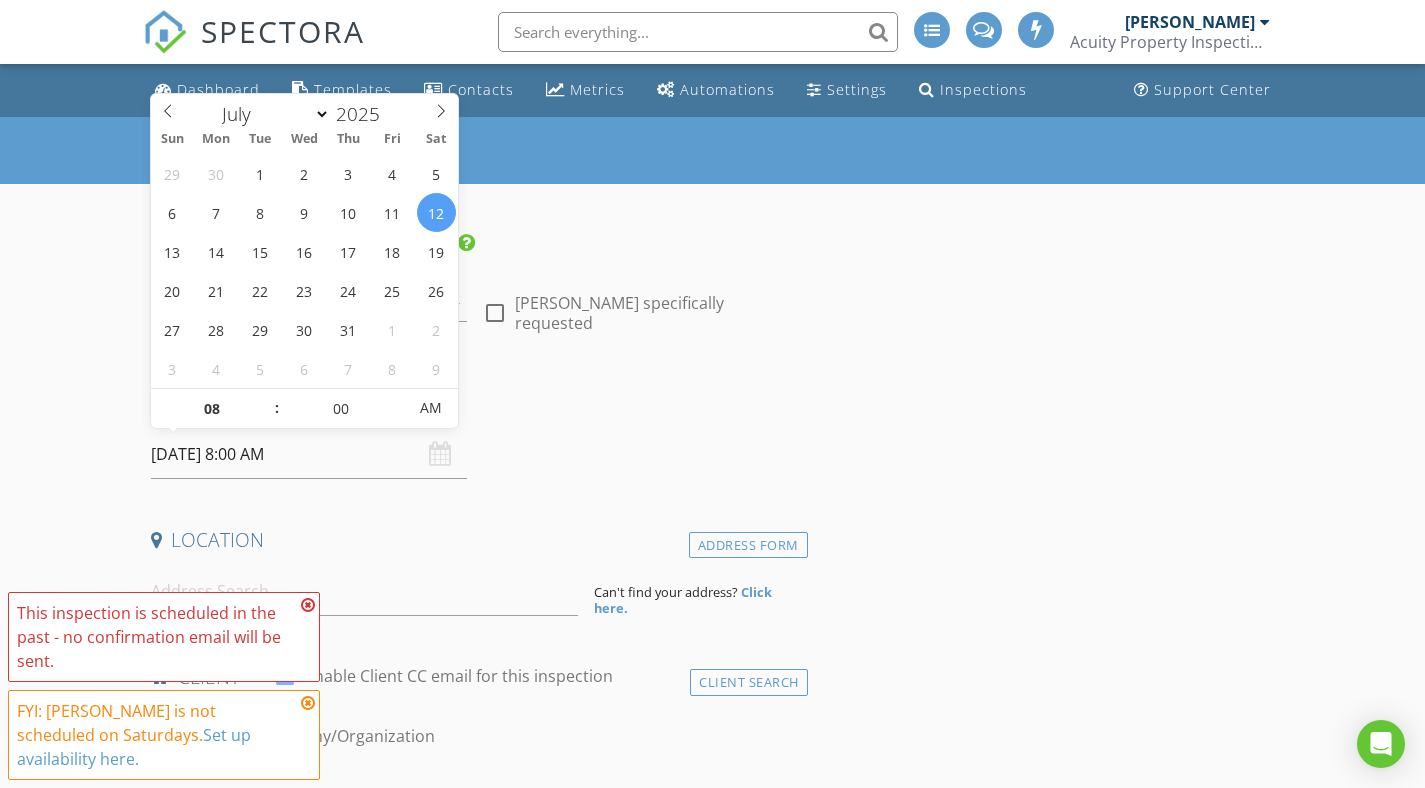 click on "07/12/2025 8:00 AM" at bounding box center (309, 454) 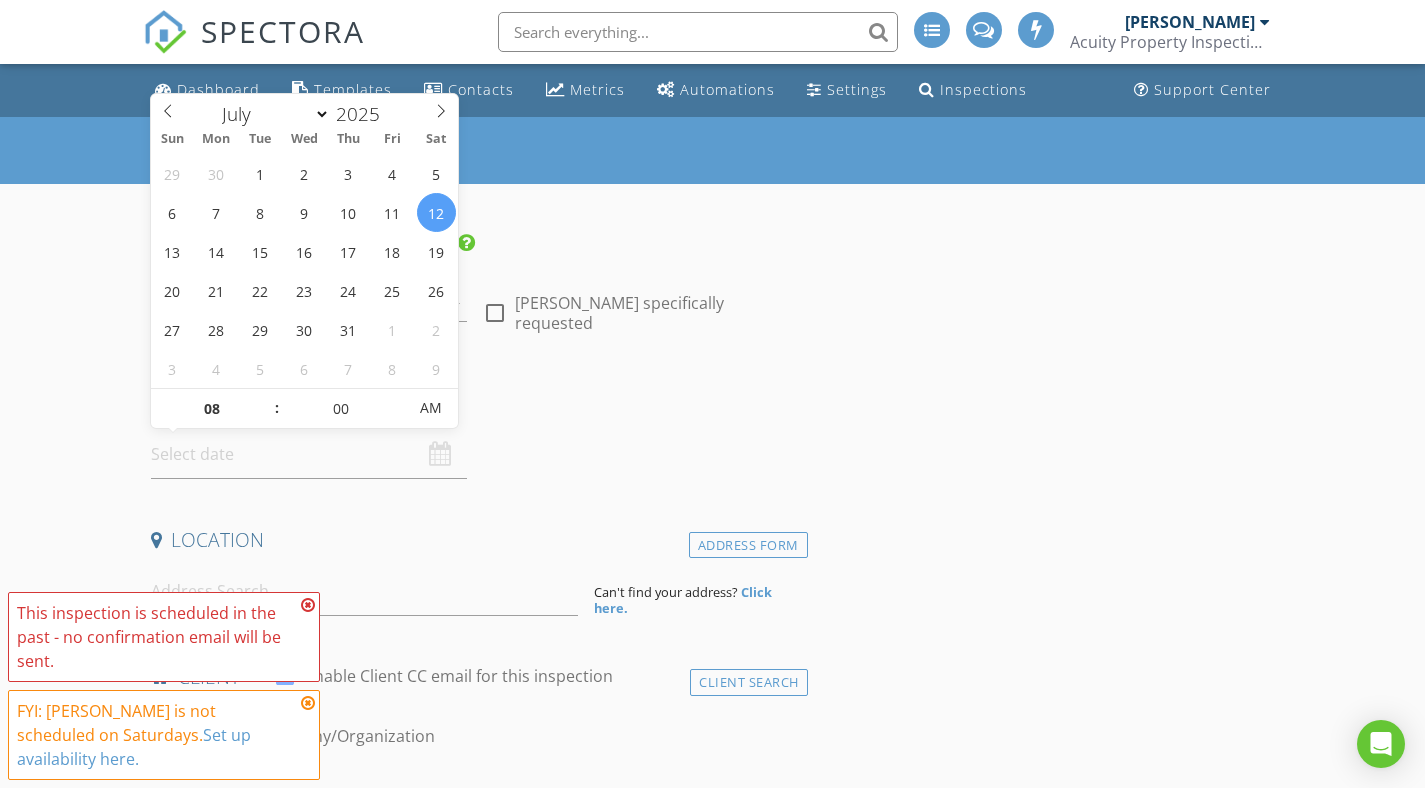type on "12" 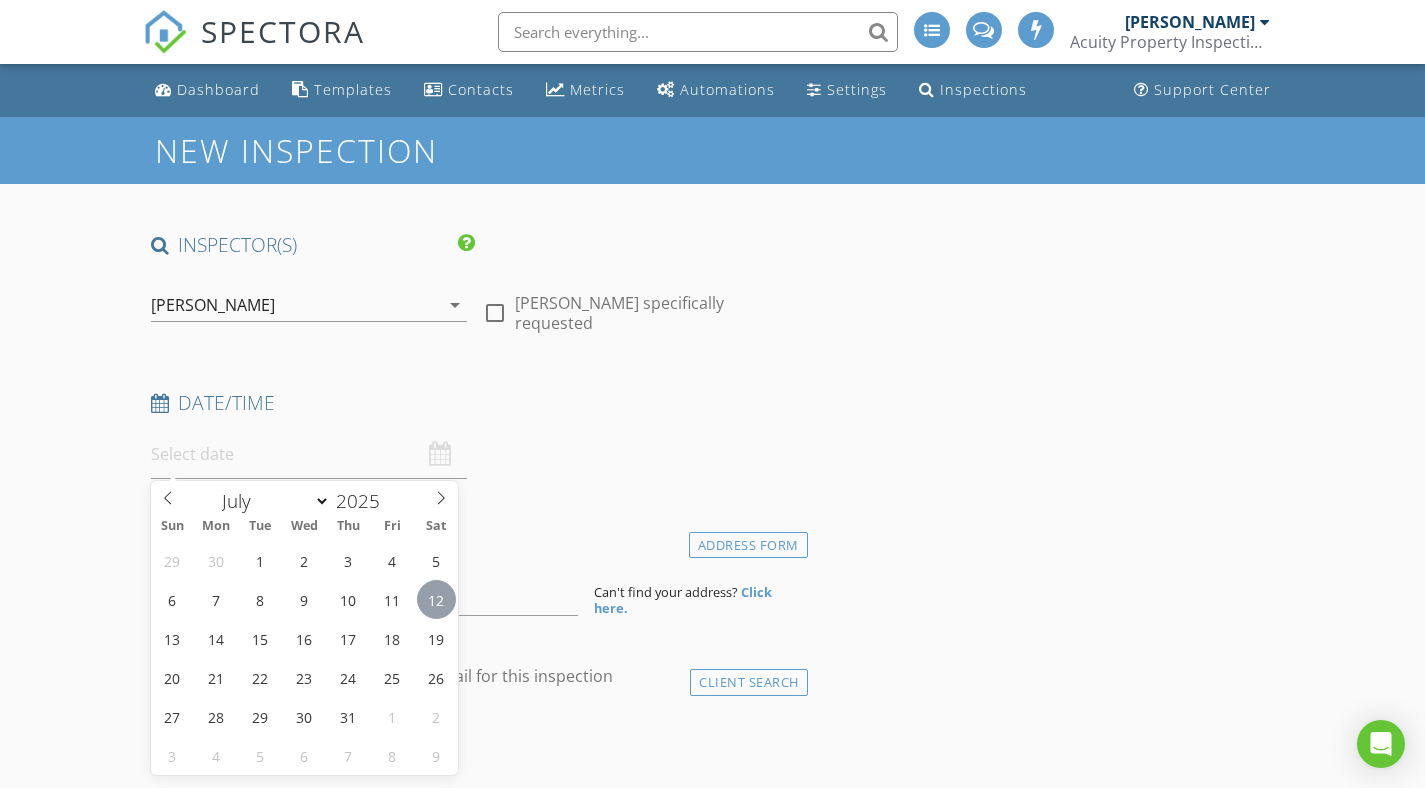 type on "07/12/2025 12:00 PM" 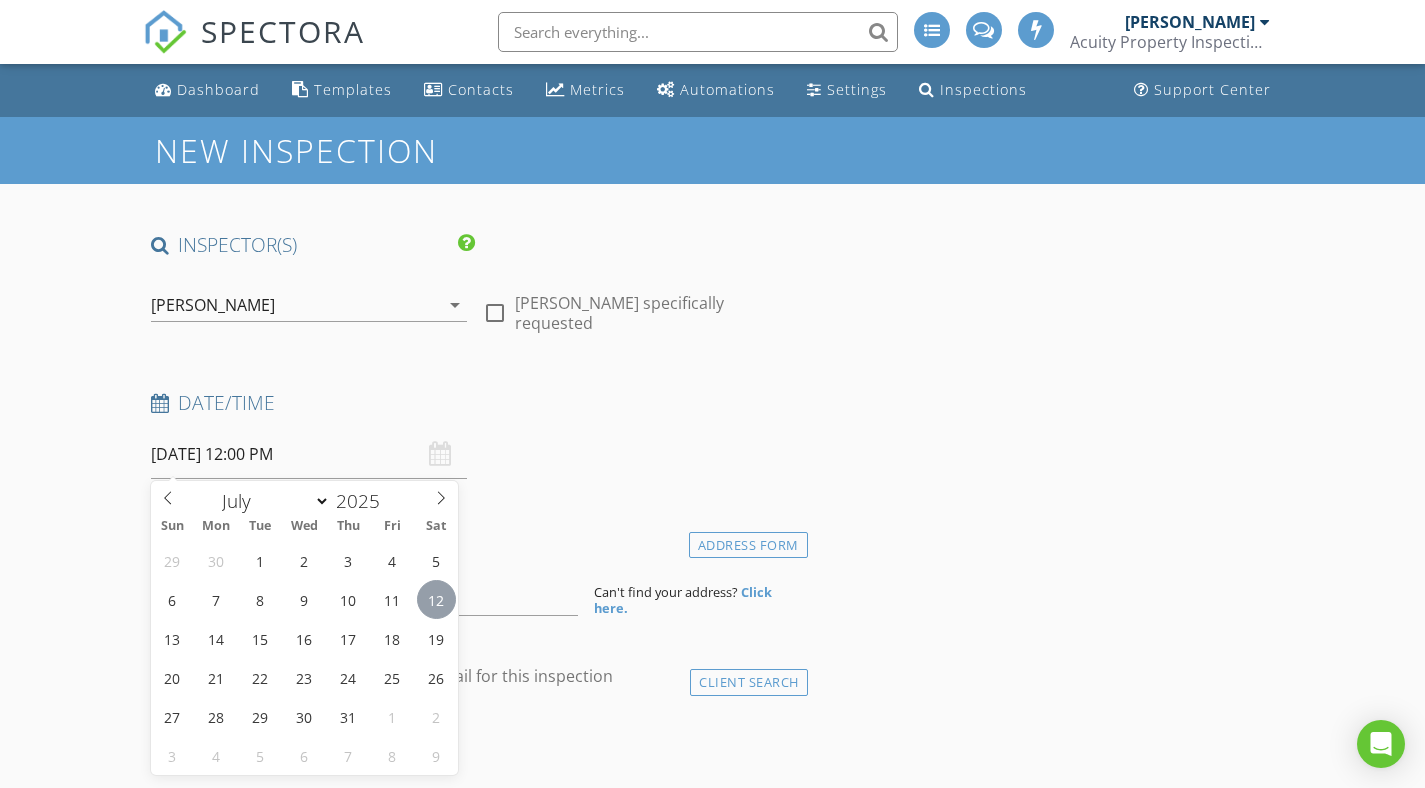 scroll, scrollTop: 1, scrollLeft: 0, axis: vertical 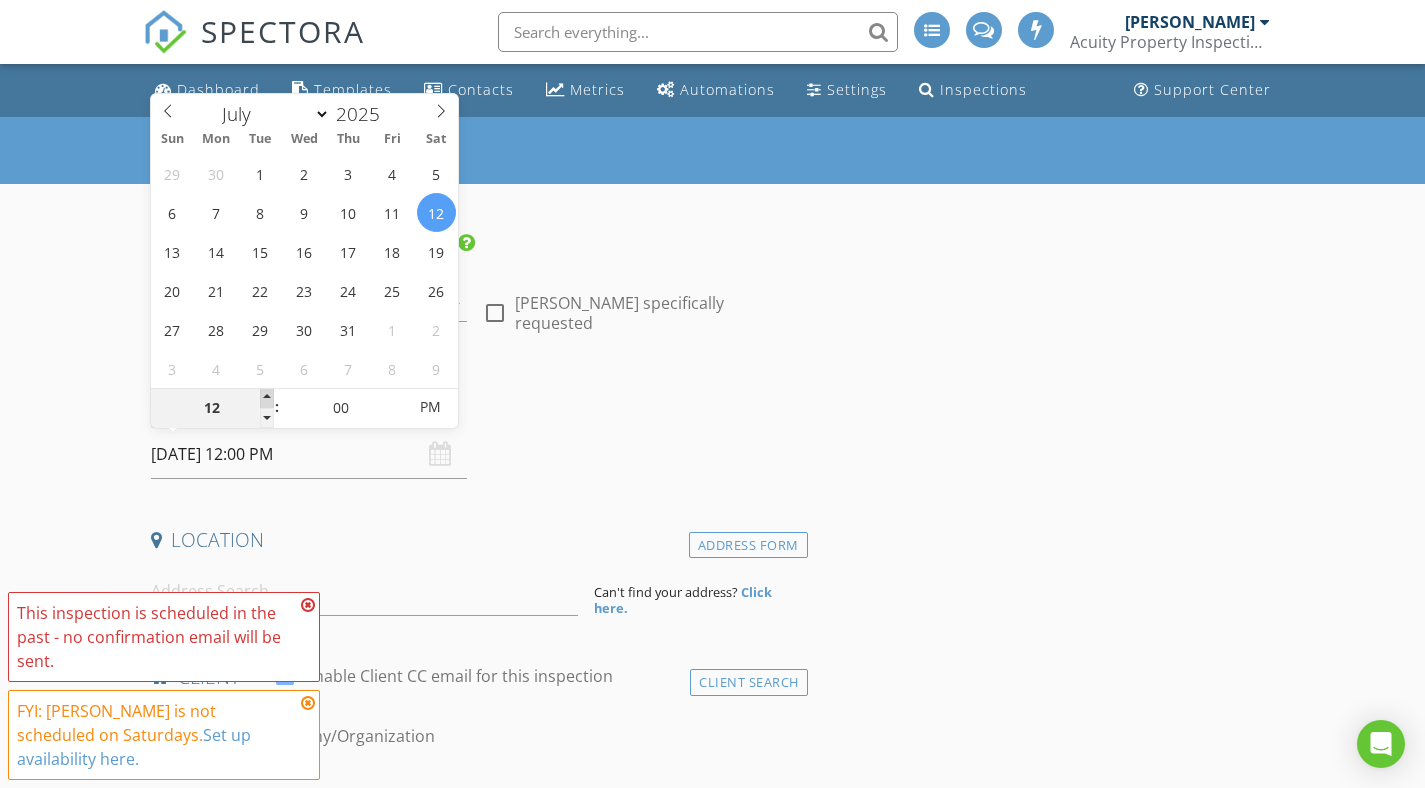 type on "01" 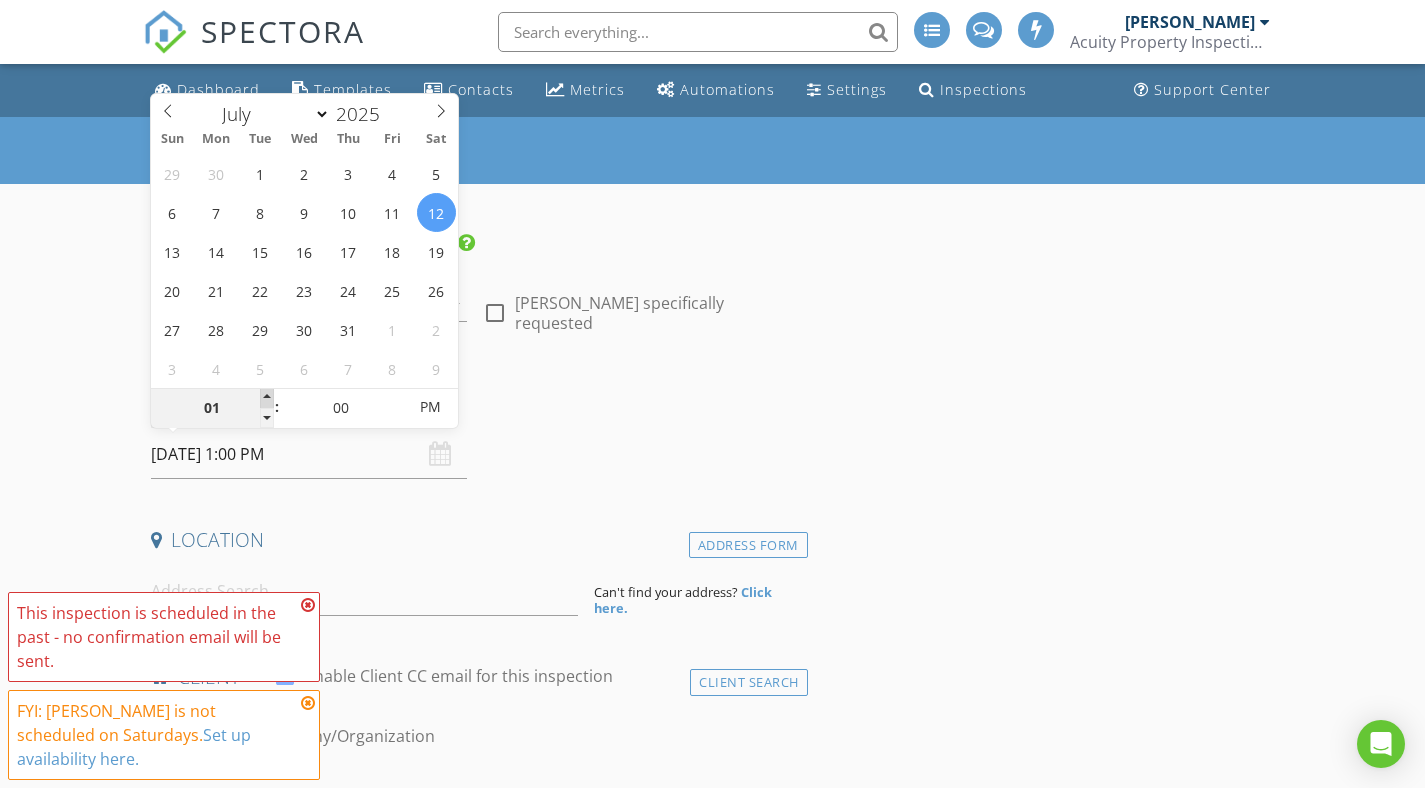 scroll, scrollTop: 1, scrollLeft: 0, axis: vertical 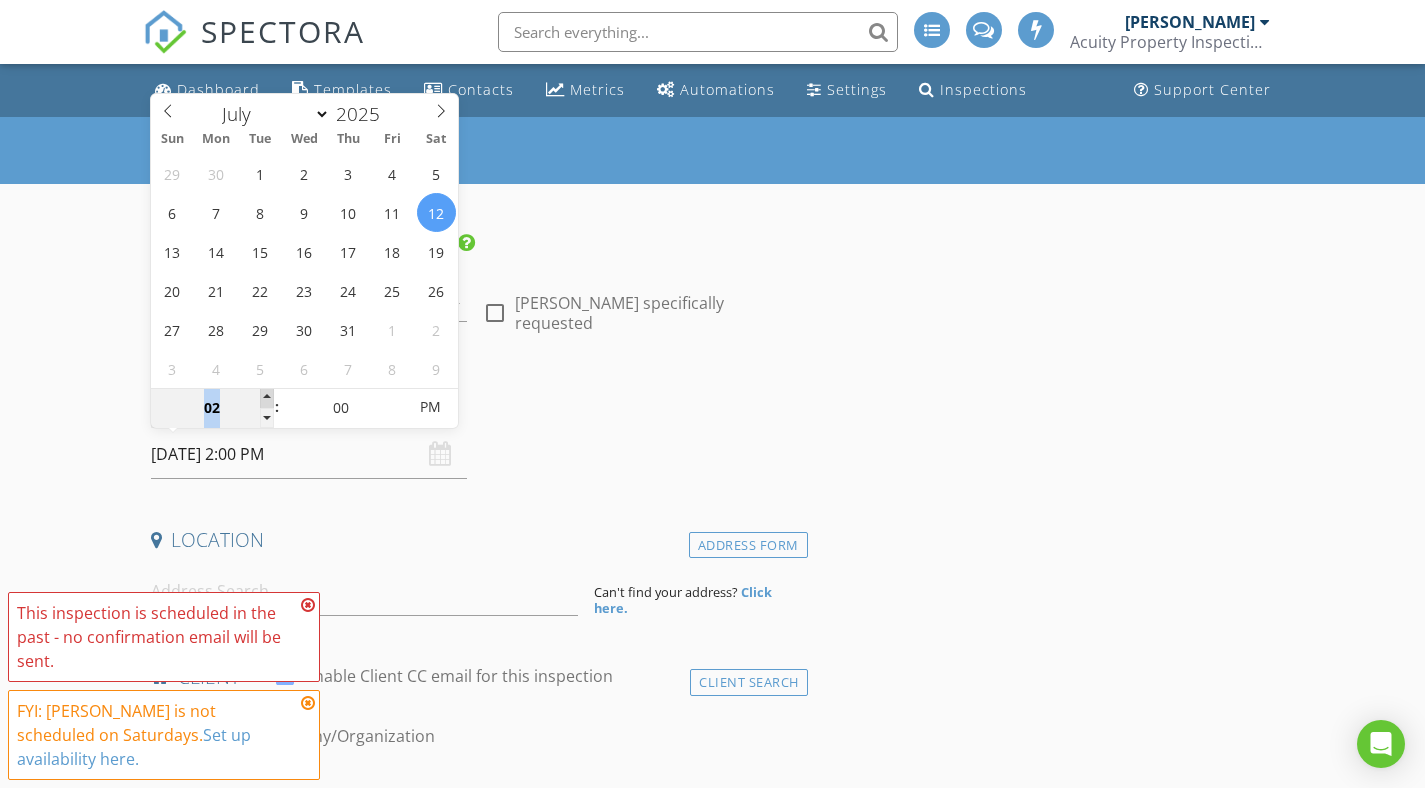 click at bounding box center (267, 398) 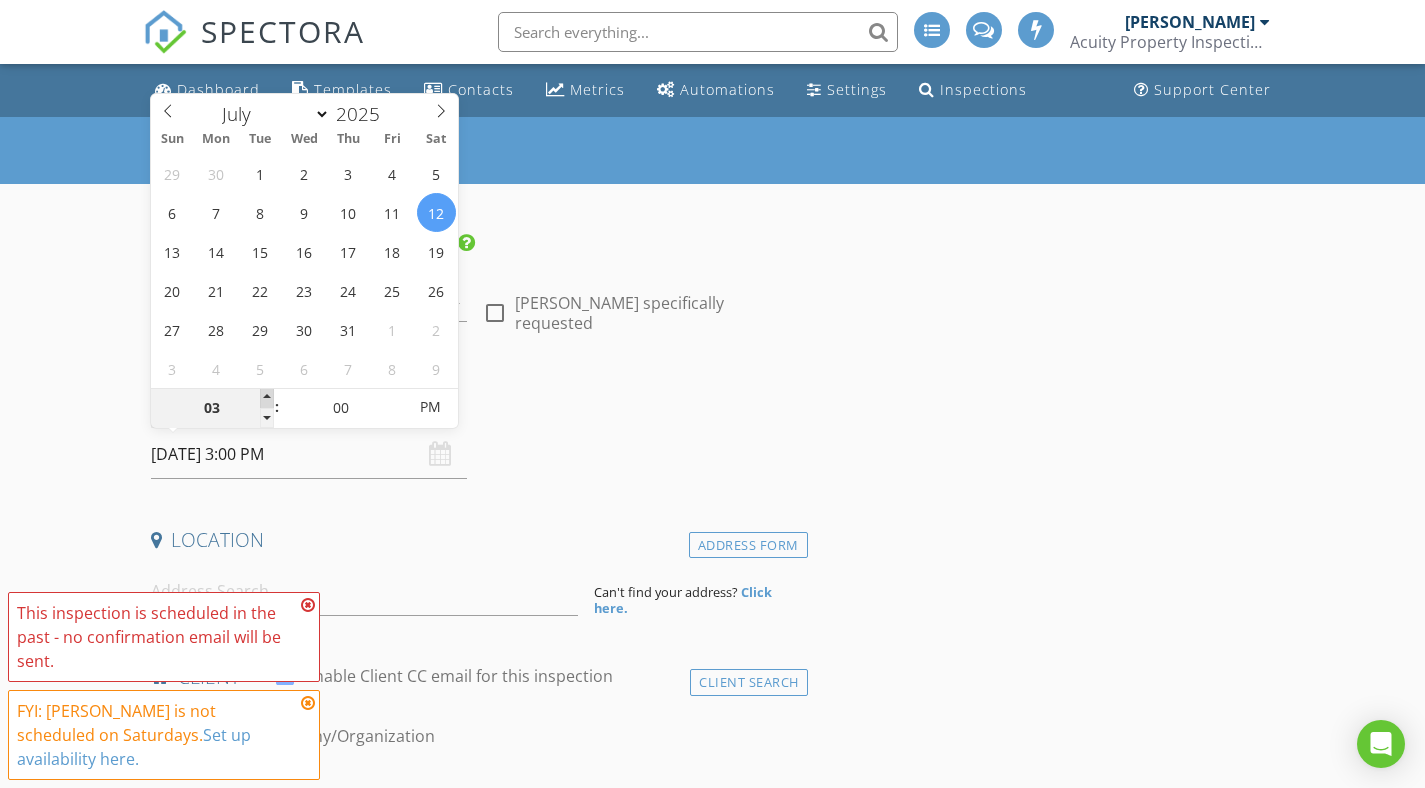 click at bounding box center (267, 398) 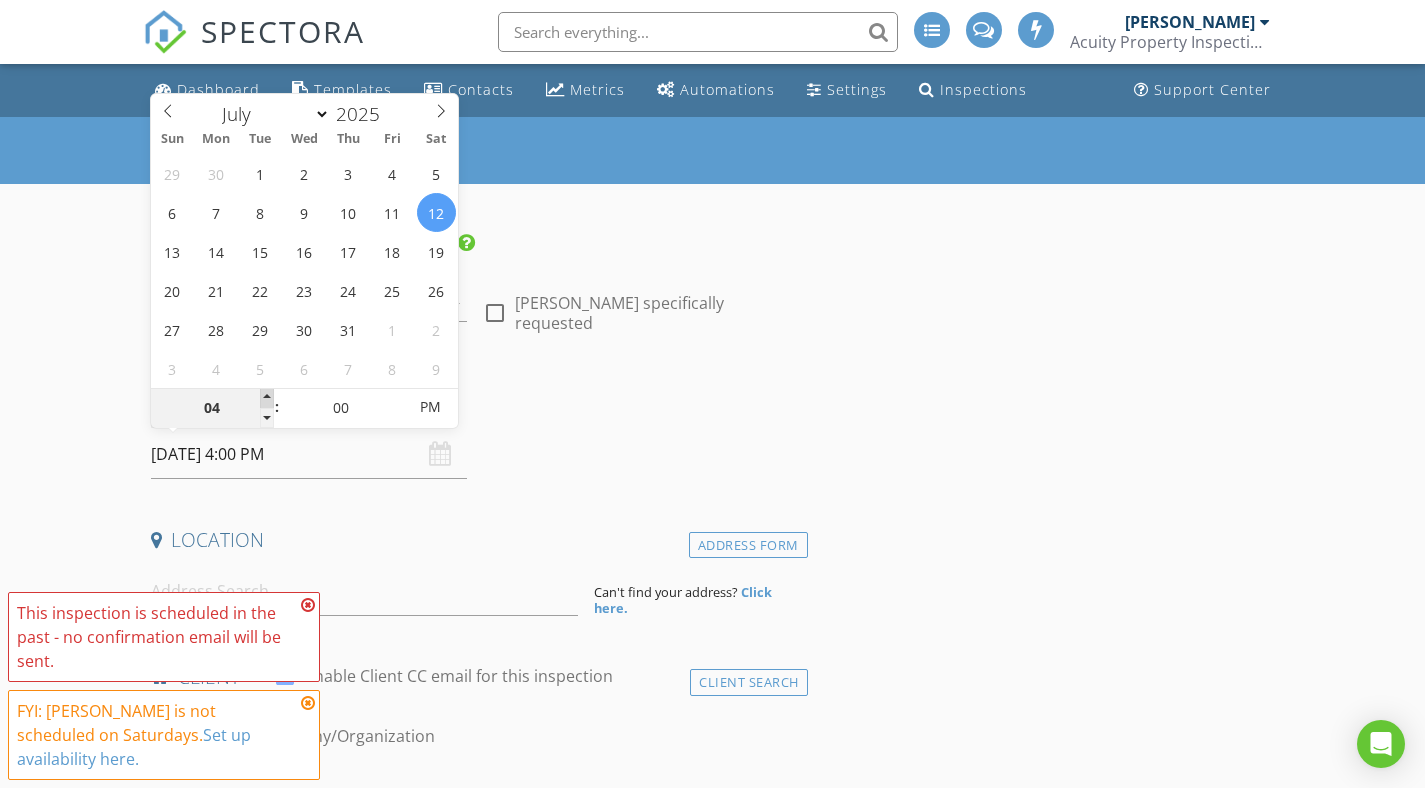 click at bounding box center (267, 398) 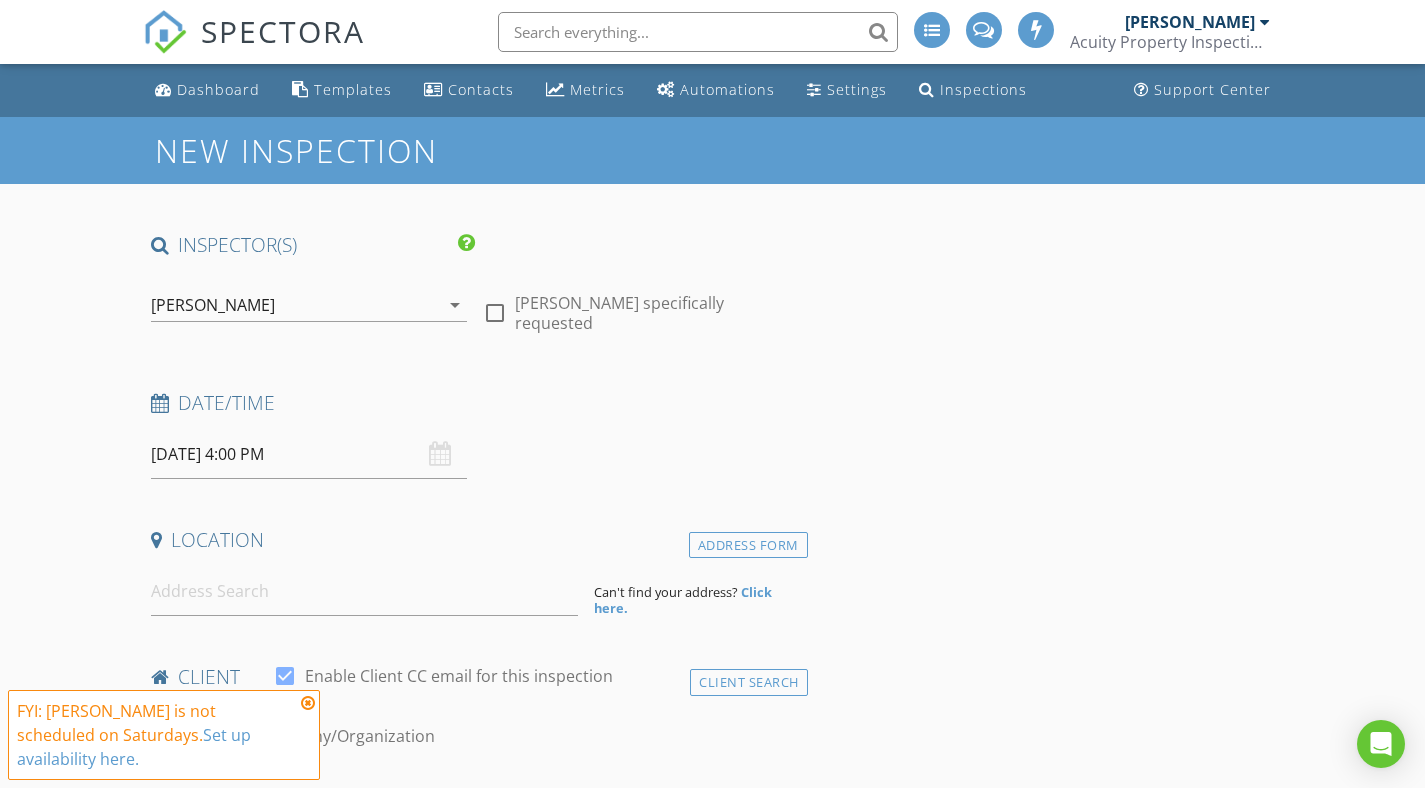 click on "INSPECTOR(S)
check_box   Al Stephens   PRIMARY   Al Stephens arrow_drop_down   check_box_outline_blank Al Stephens specifically requested
Date/Time
07/12/2025 4:00 PM
Location
Address Form       Can't find your address?   Click here.
client
check_box Enable Client CC email for this inspection   Client Search     check_box_outline_blank Client is a Company/Organization     First Name   Last Name   Email   CC Email   Phone         Tags         Notes   Private Notes
ADD ADDITIONAL client
SERVICES
check_box_outline_blank   Buyer's Pre-/Post Close Inspection   Buyer's Pre-/Post-Close Inspection check_box_outline_blank   Seller's Pre-Listing Inspection   Seller's "Certified Move-In Ready" Inspection check_box_outline_blank   New Construction Inspection   Pre-Contractor Punchlist" at bounding box center [475, 1789] 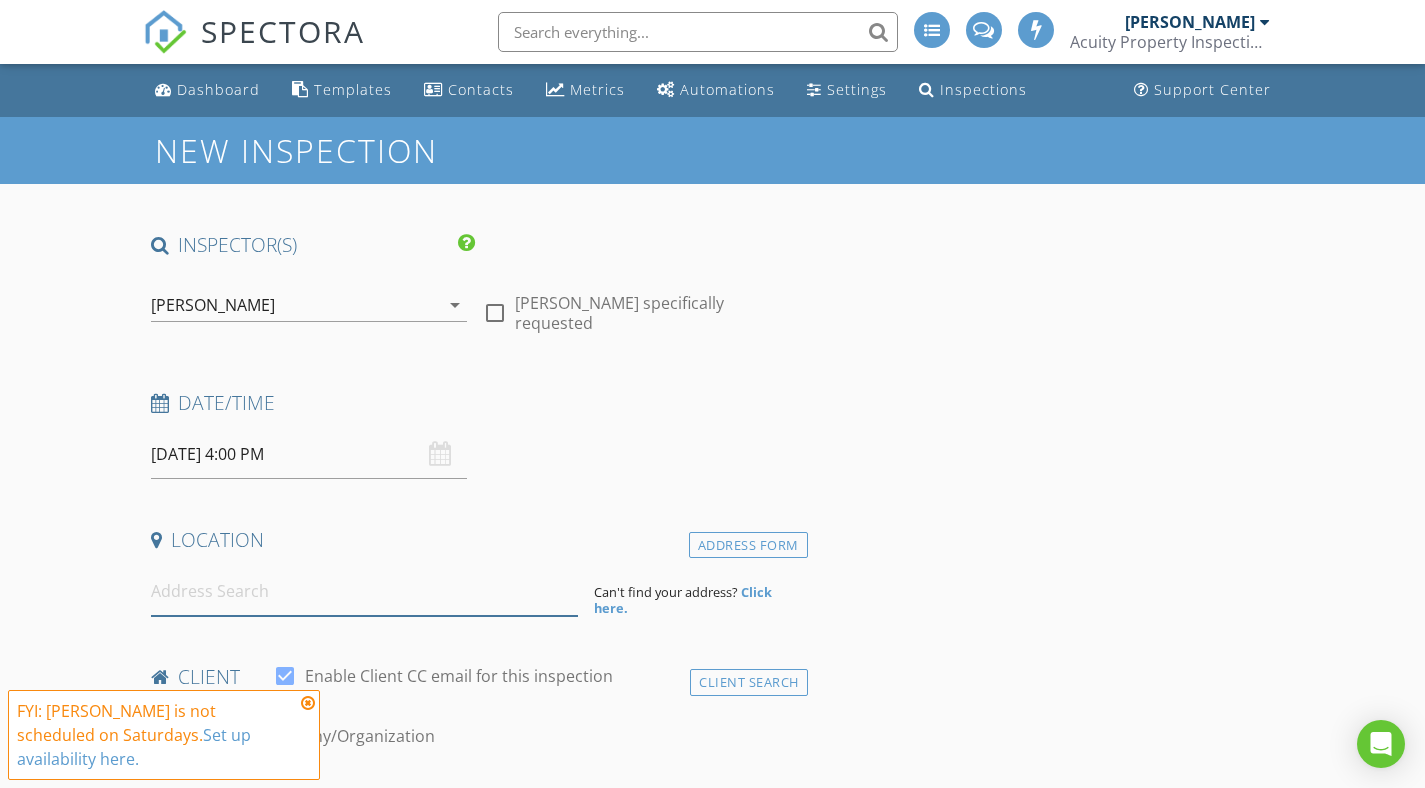 click at bounding box center [364, 591] 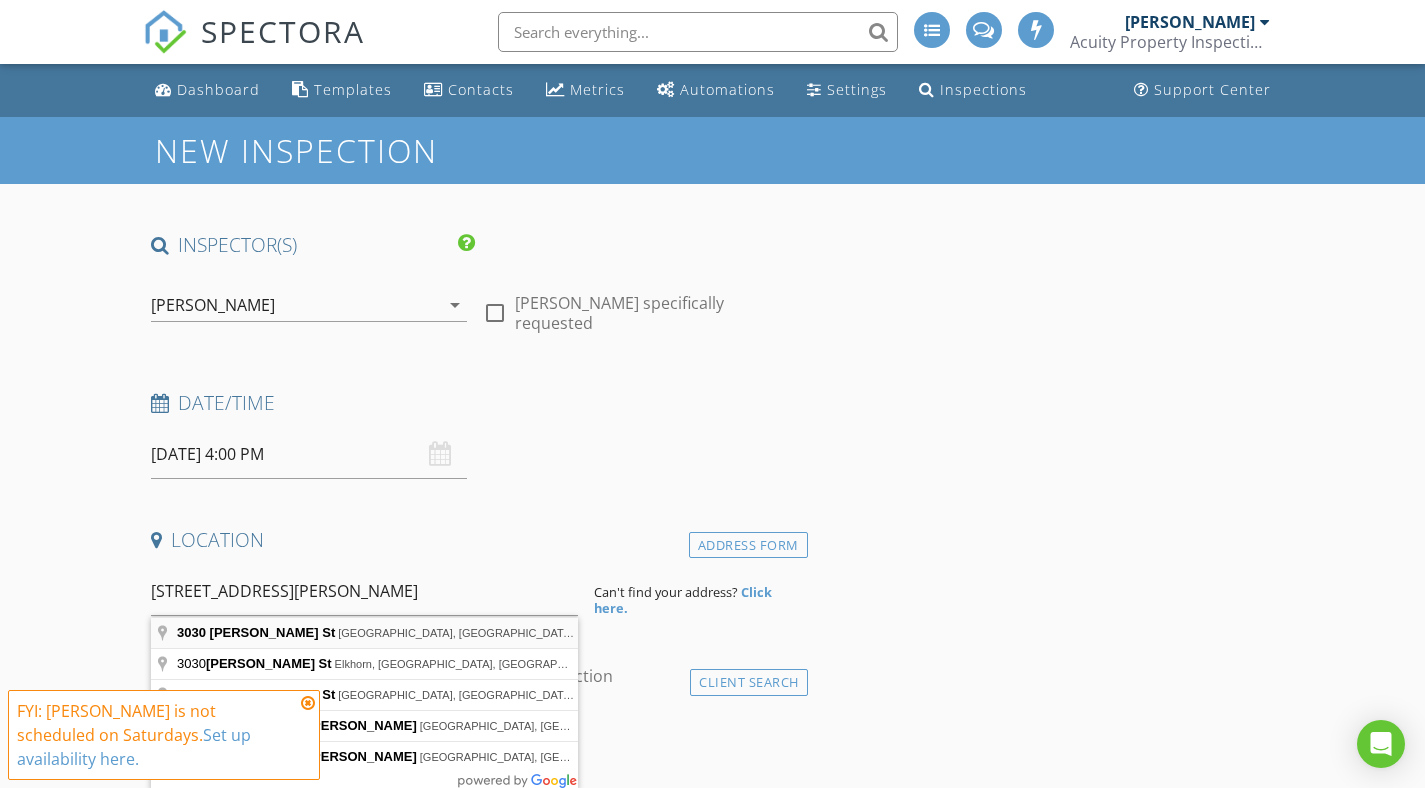 type on "3030 Evans St, Omaha, NE, USA" 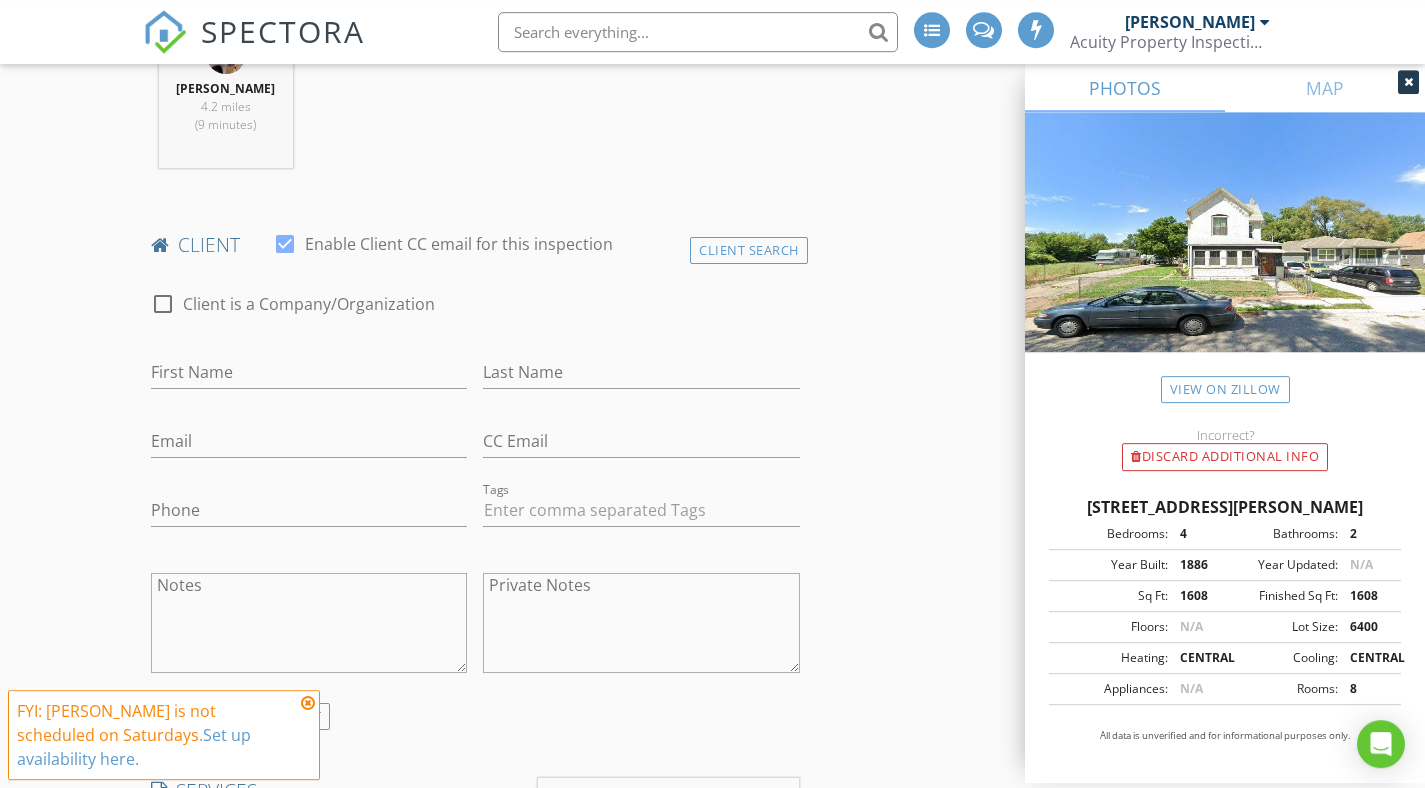 scroll, scrollTop: 848, scrollLeft: 0, axis: vertical 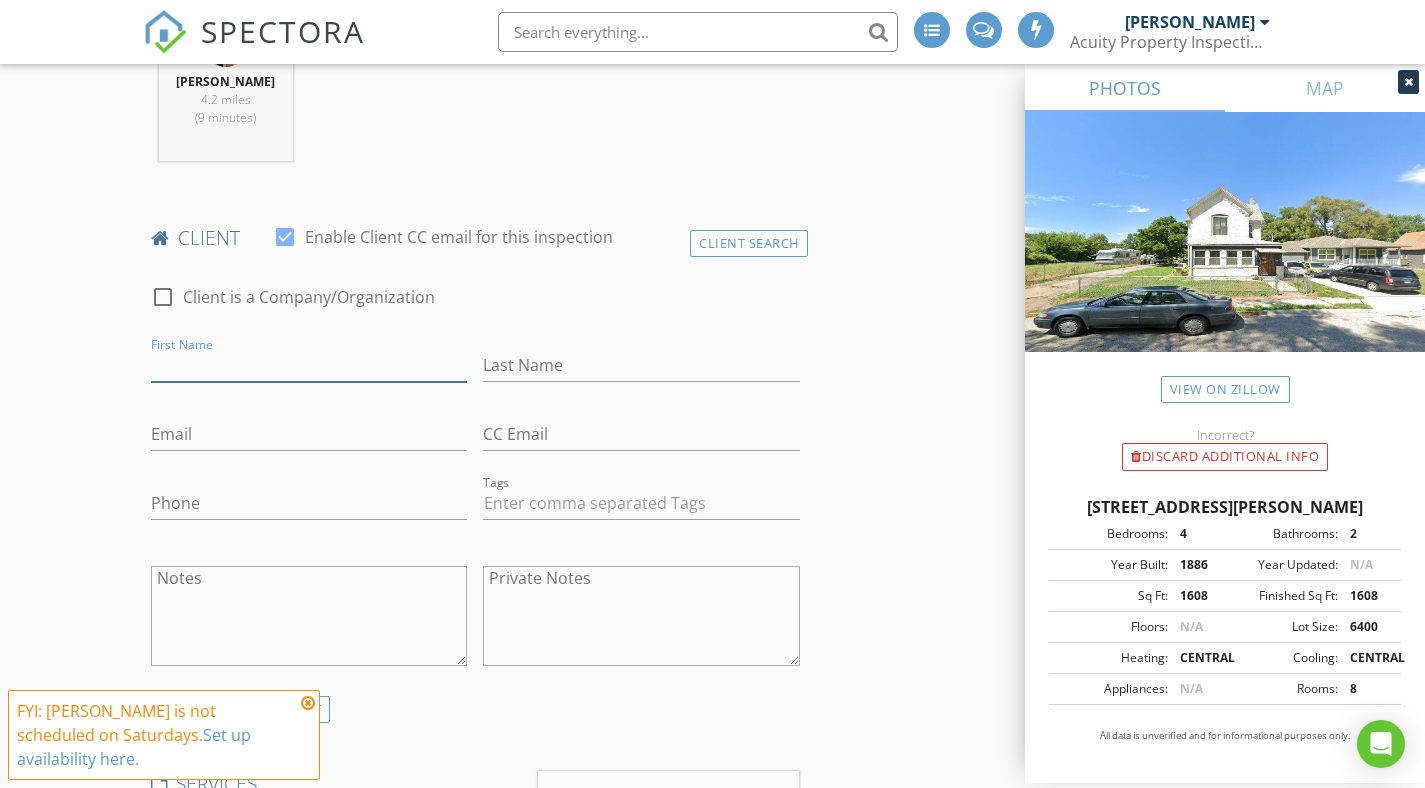 click on "First Name" at bounding box center [309, 365] 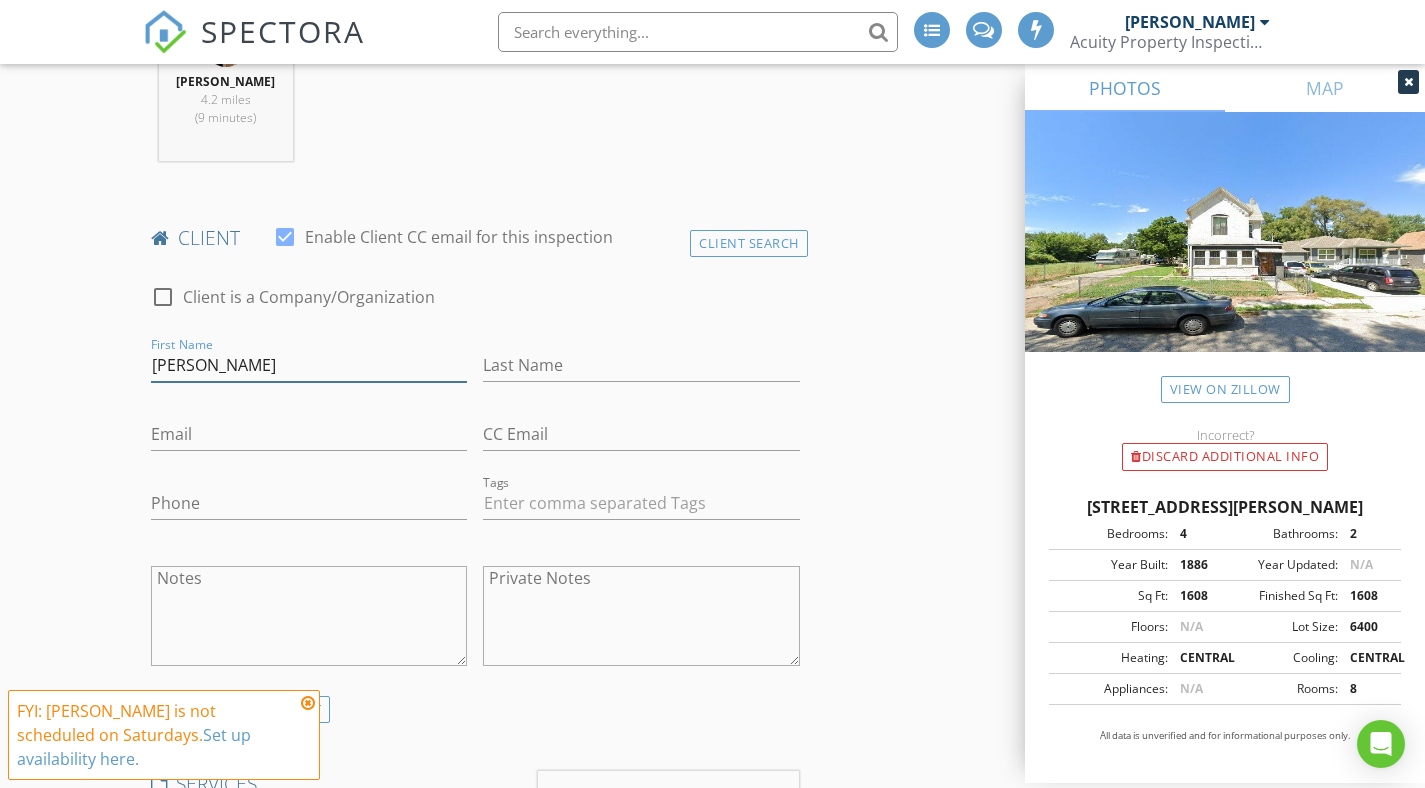 type on "Mary" 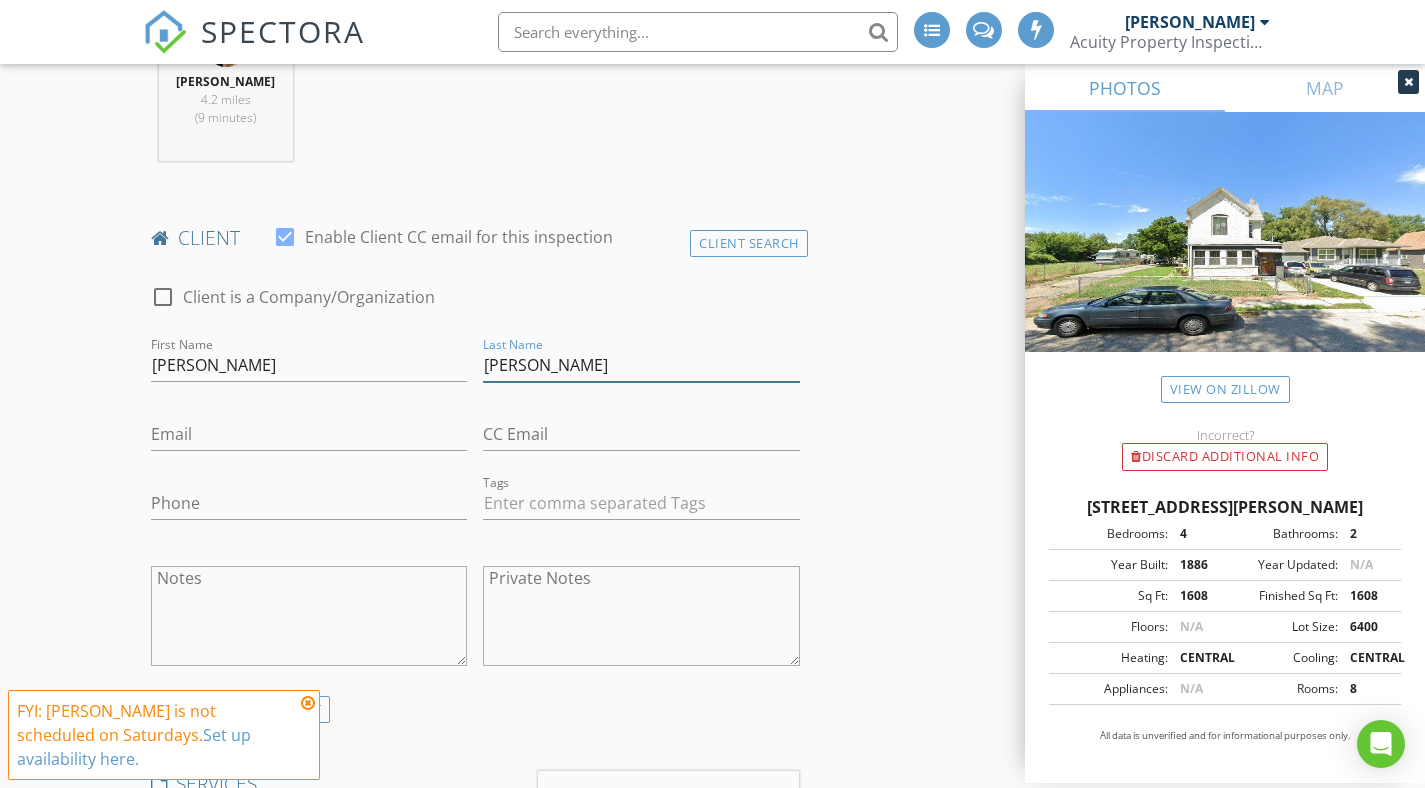 scroll, scrollTop: 1136, scrollLeft: 0, axis: vertical 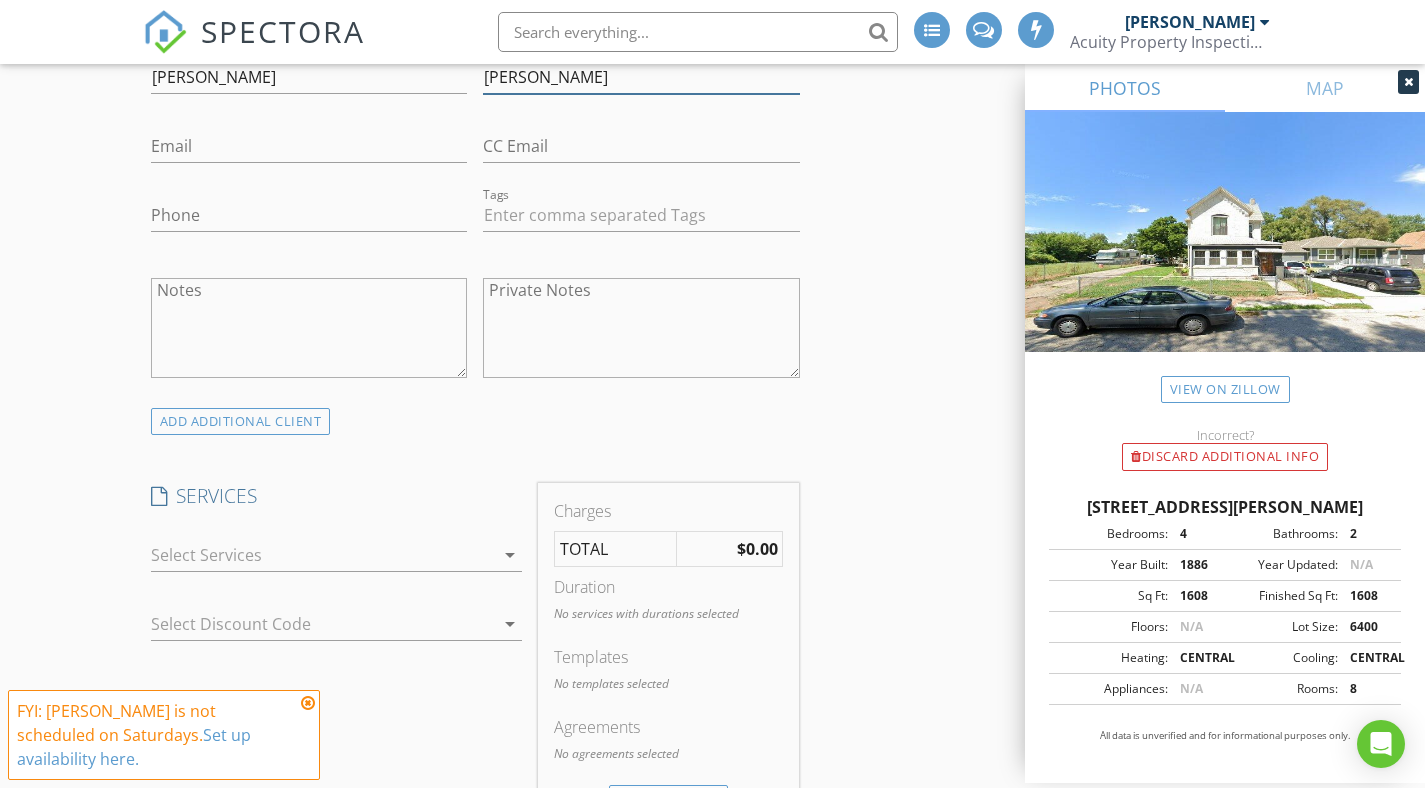 type on "Hardeman" 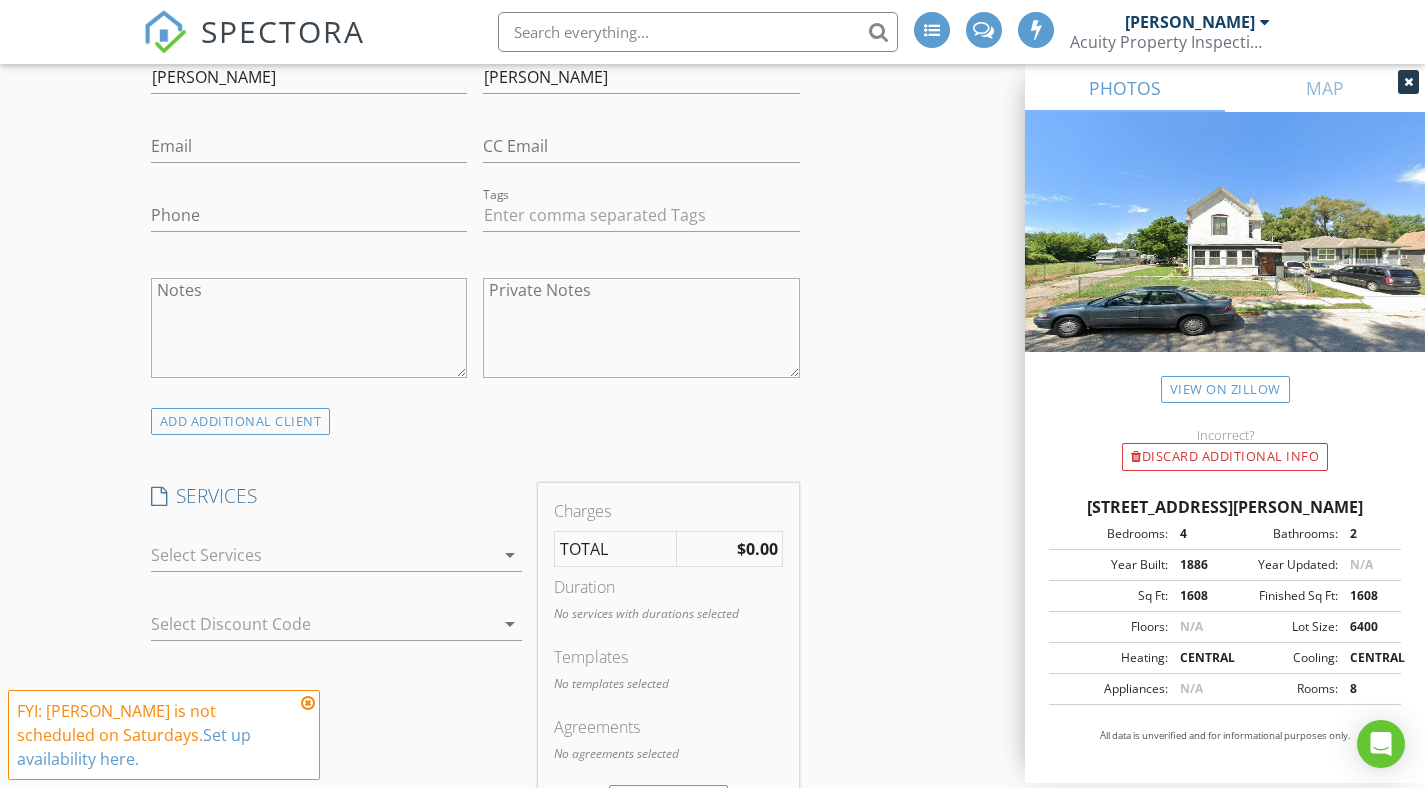 click at bounding box center [323, 555] 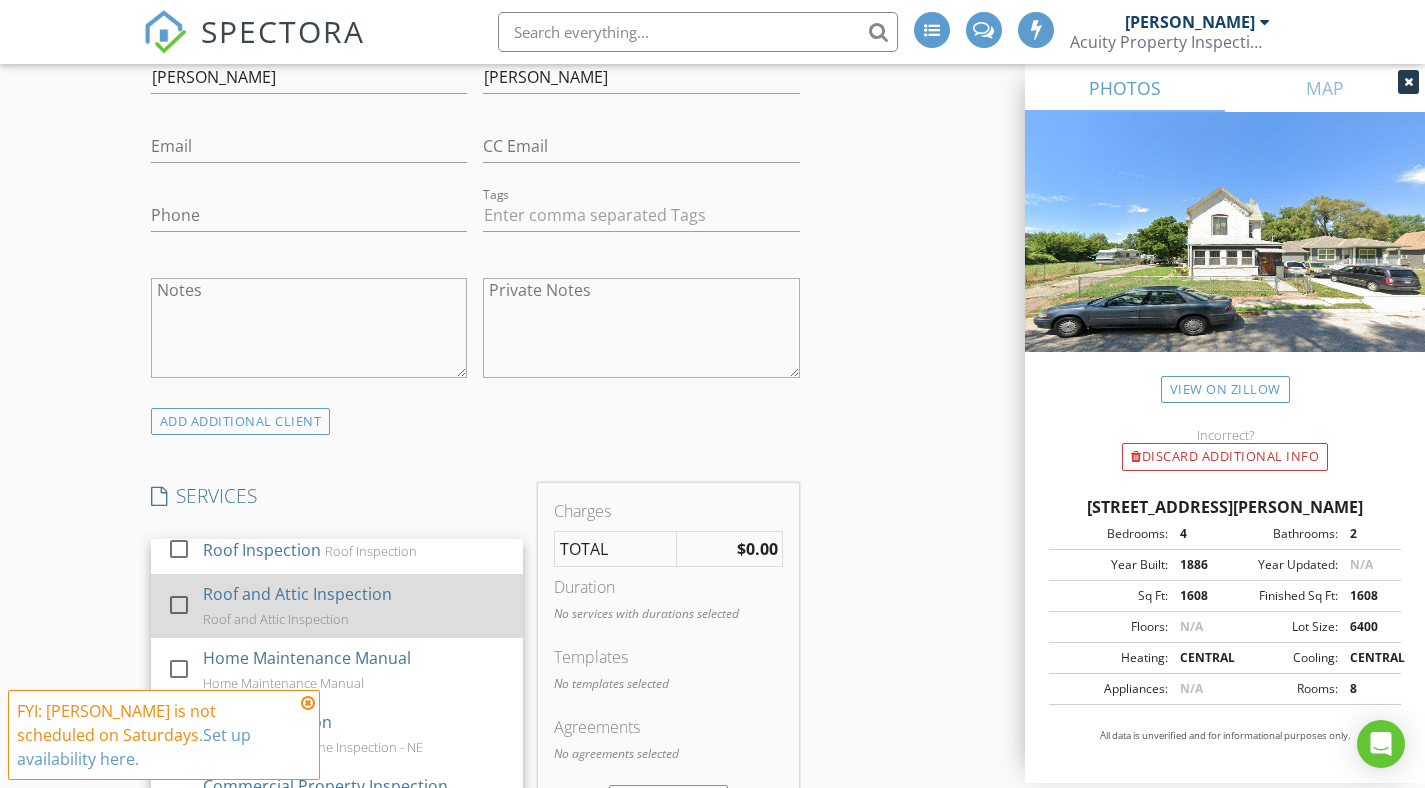 scroll, scrollTop: 1148, scrollLeft: 0, axis: vertical 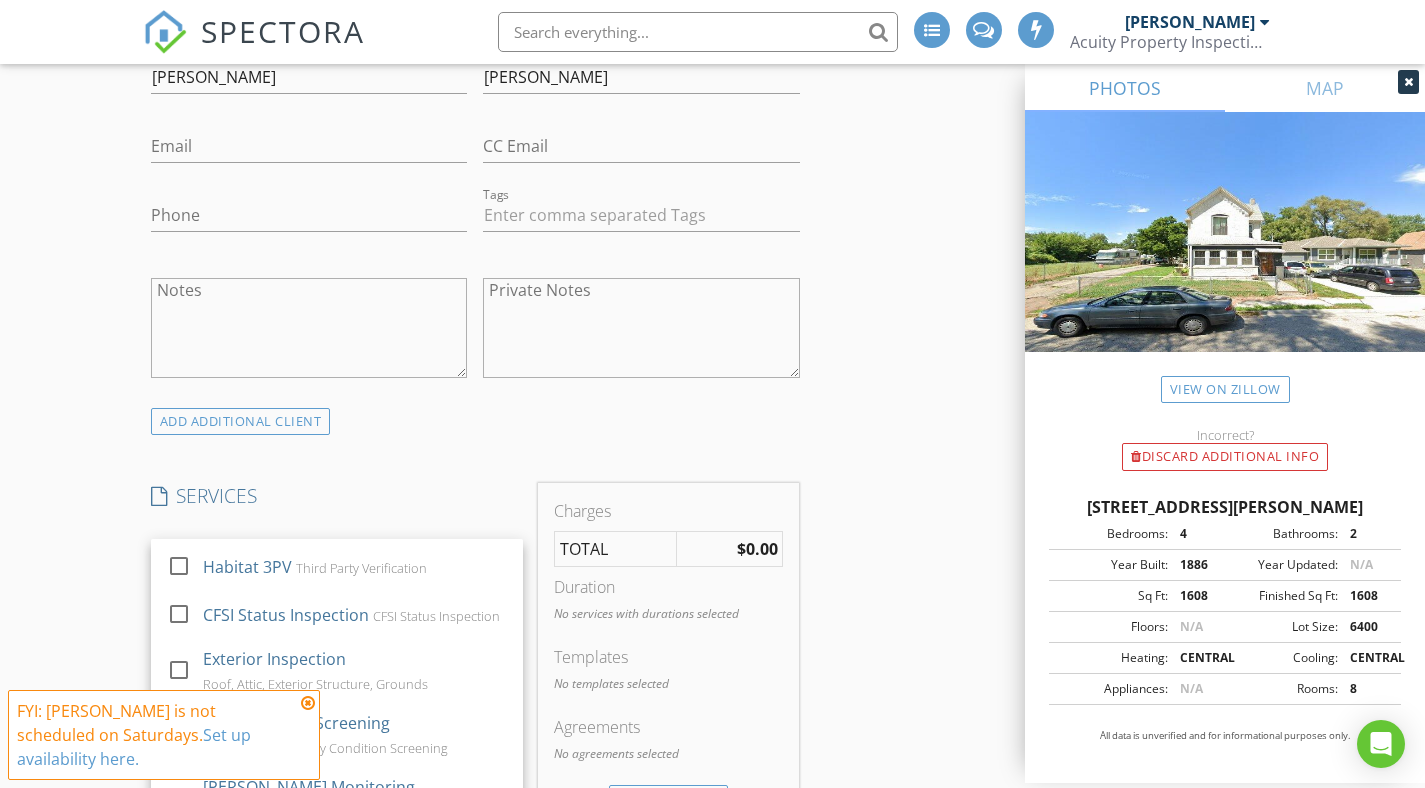 click at bounding box center [308, 703] 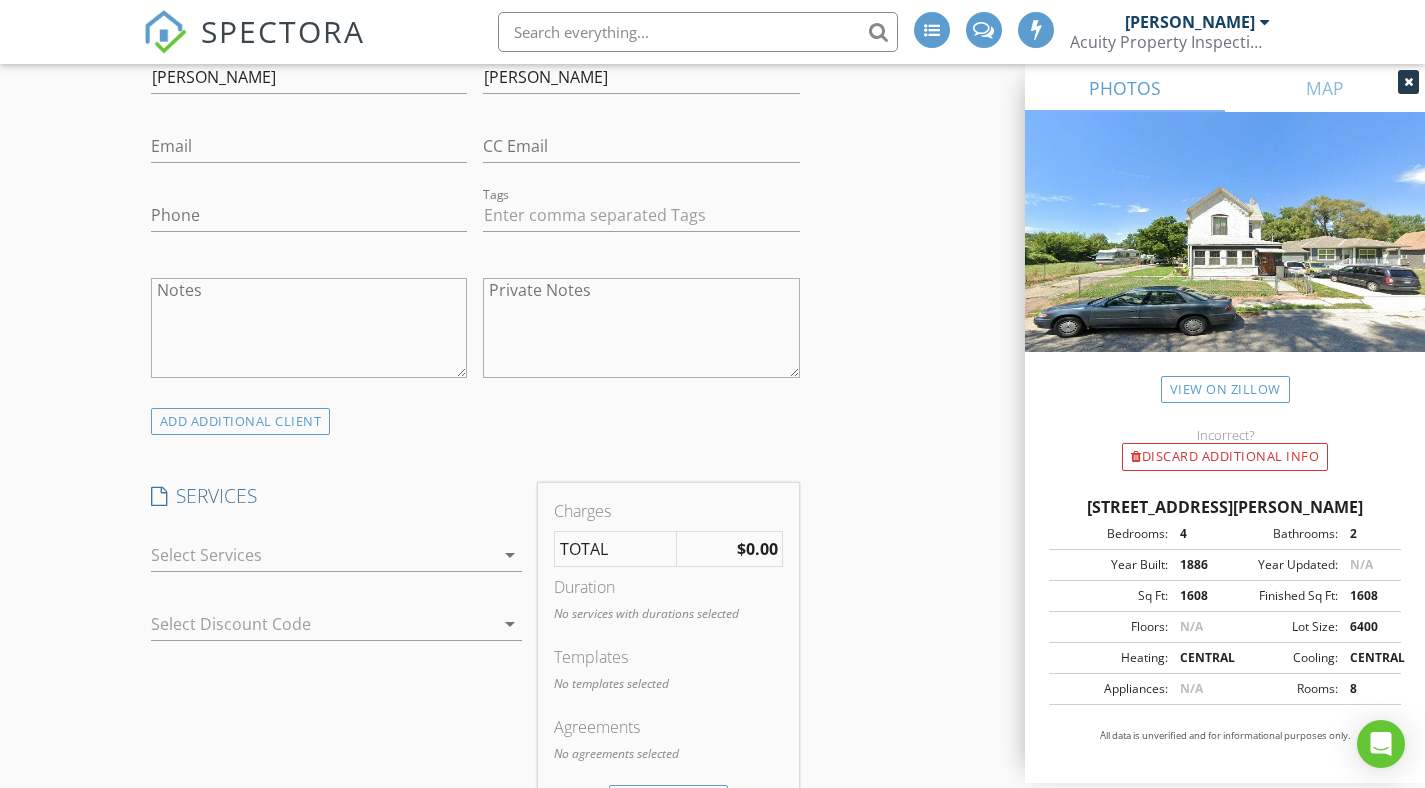 click at bounding box center [323, 555] 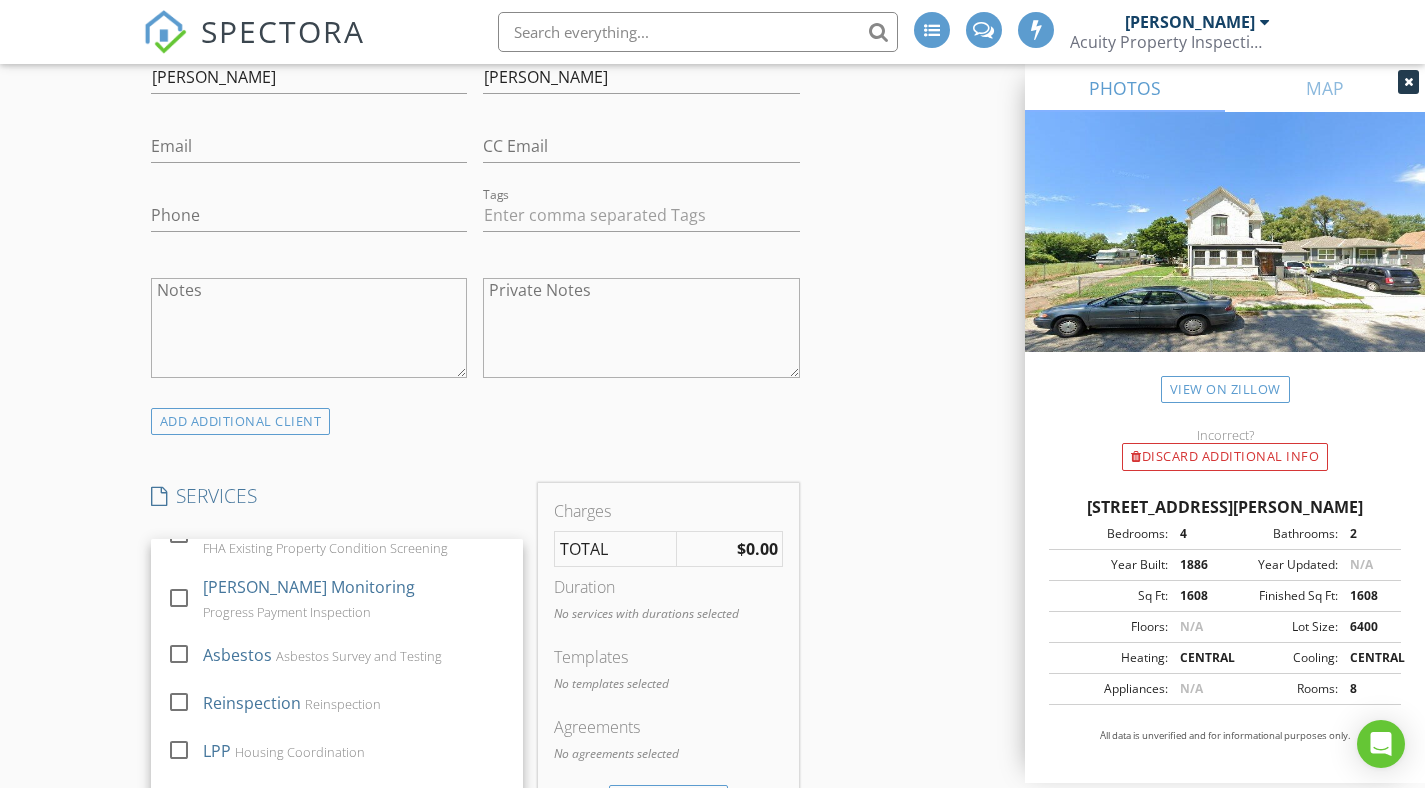 scroll, scrollTop: 1364, scrollLeft: 0, axis: vertical 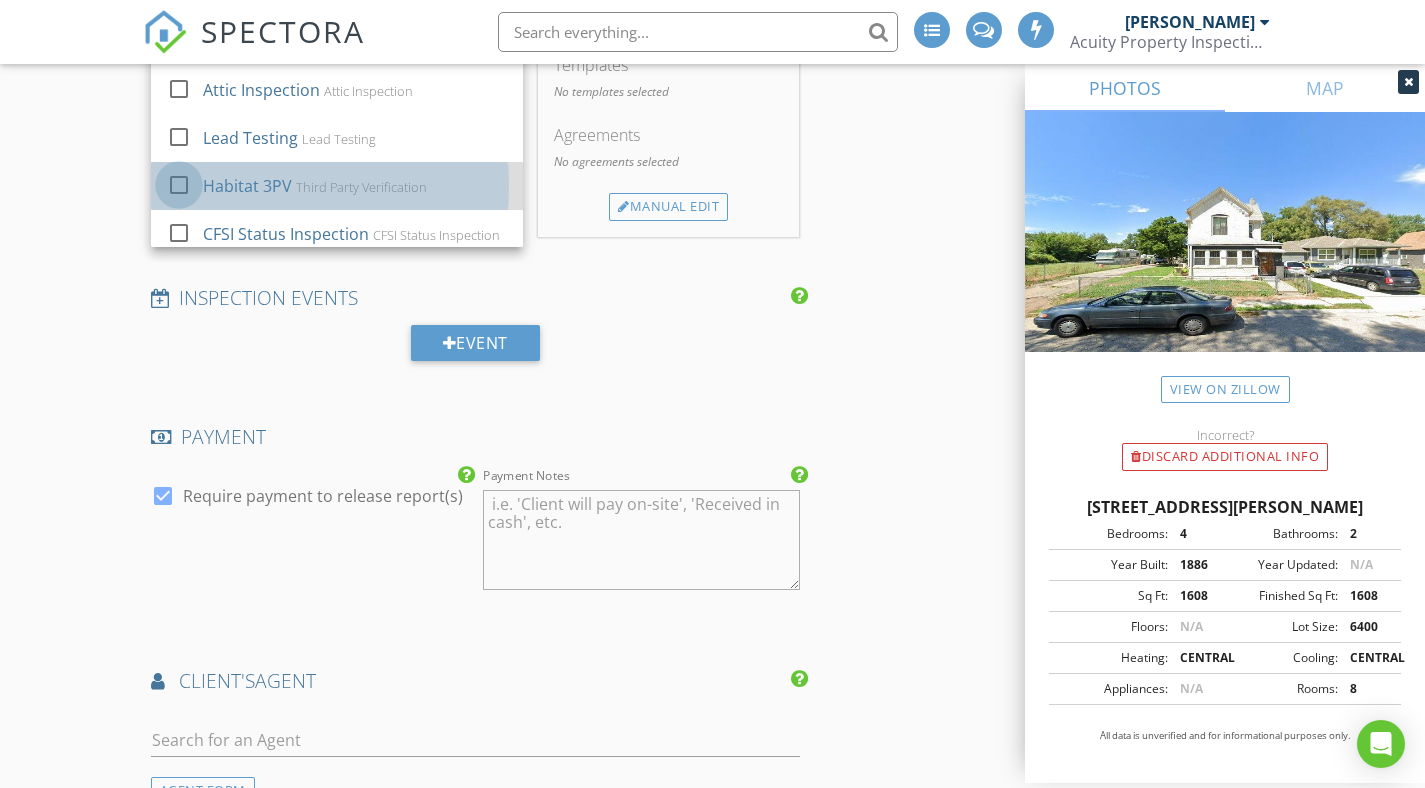 click at bounding box center (179, 185) 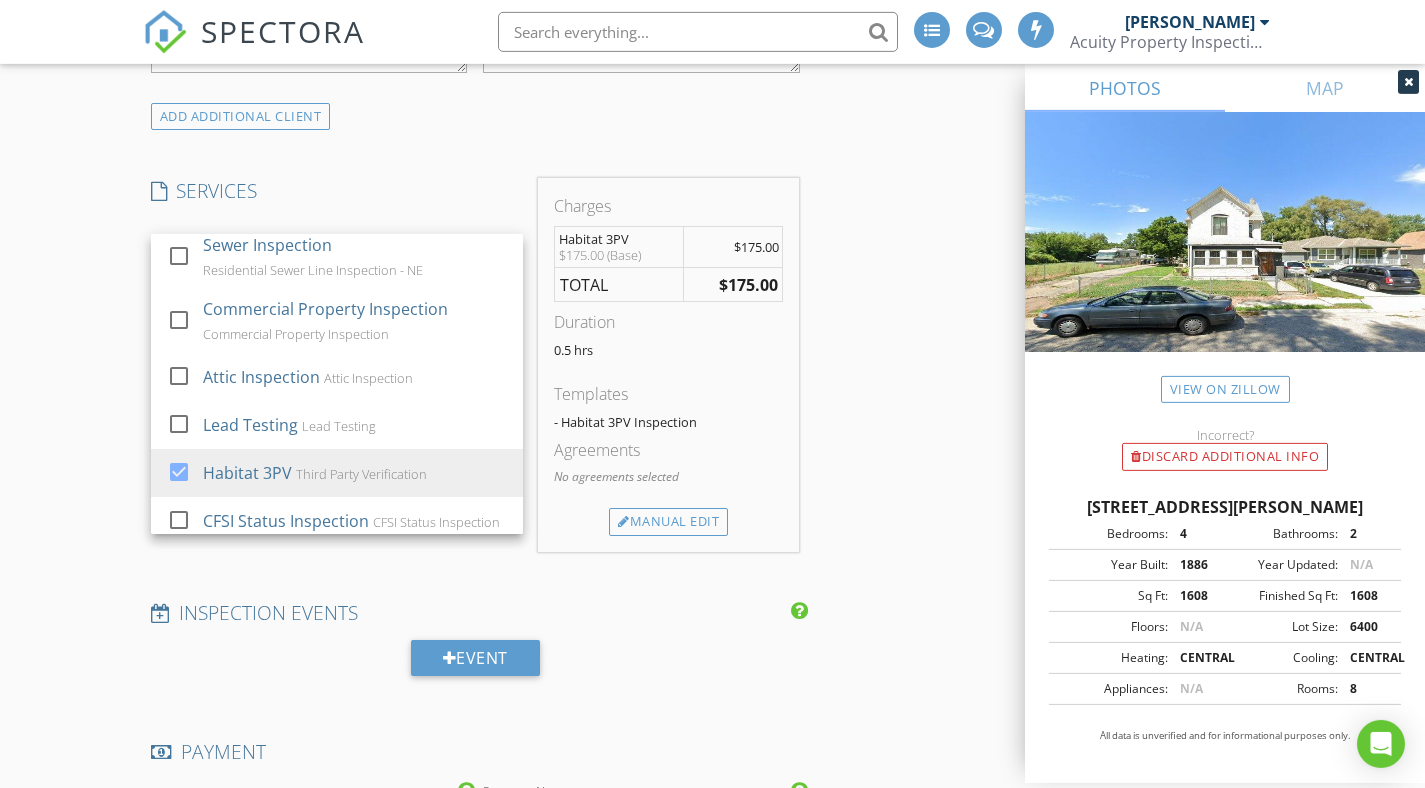 scroll, scrollTop: 1440, scrollLeft: 0, axis: vertical 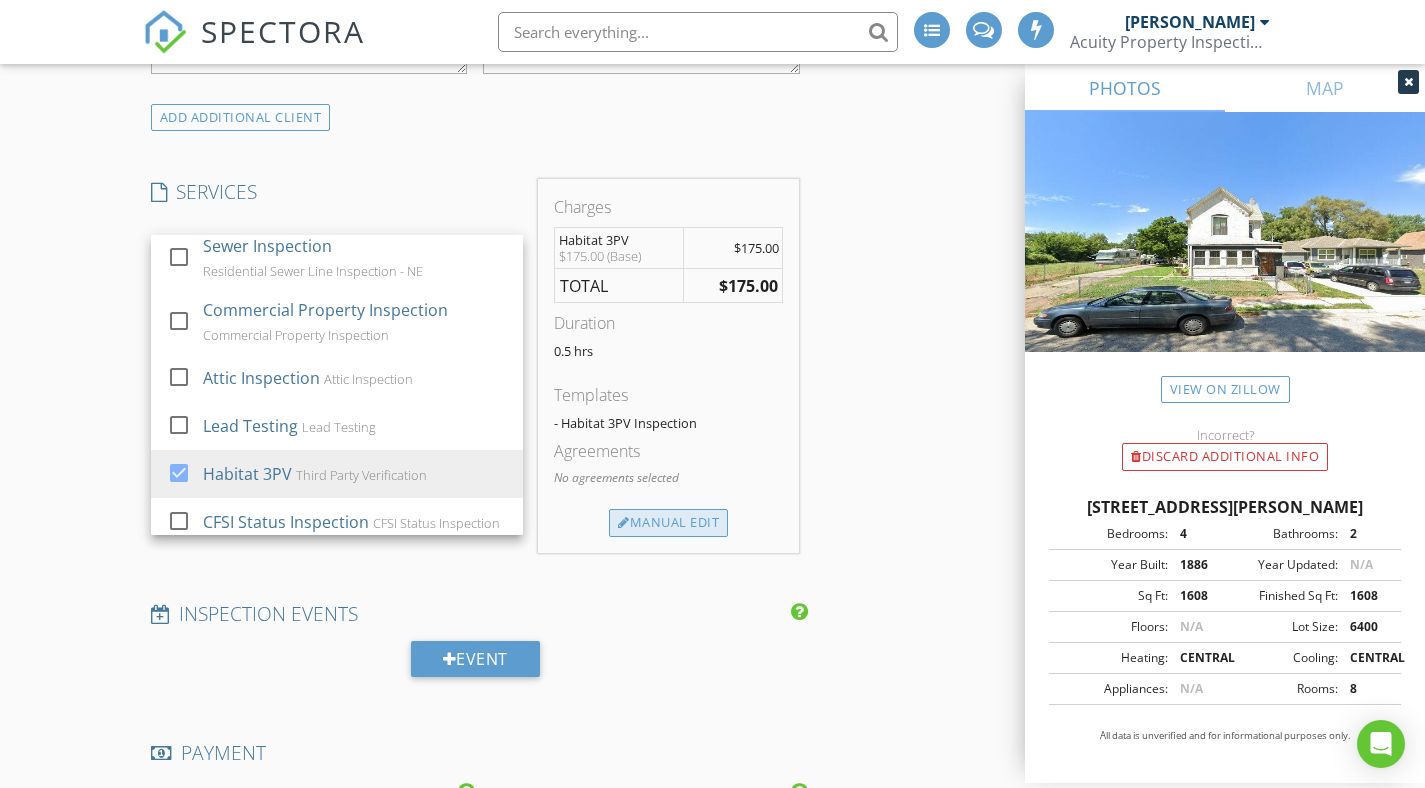 click on "Manual Edit" at bounding box center [668, 523] 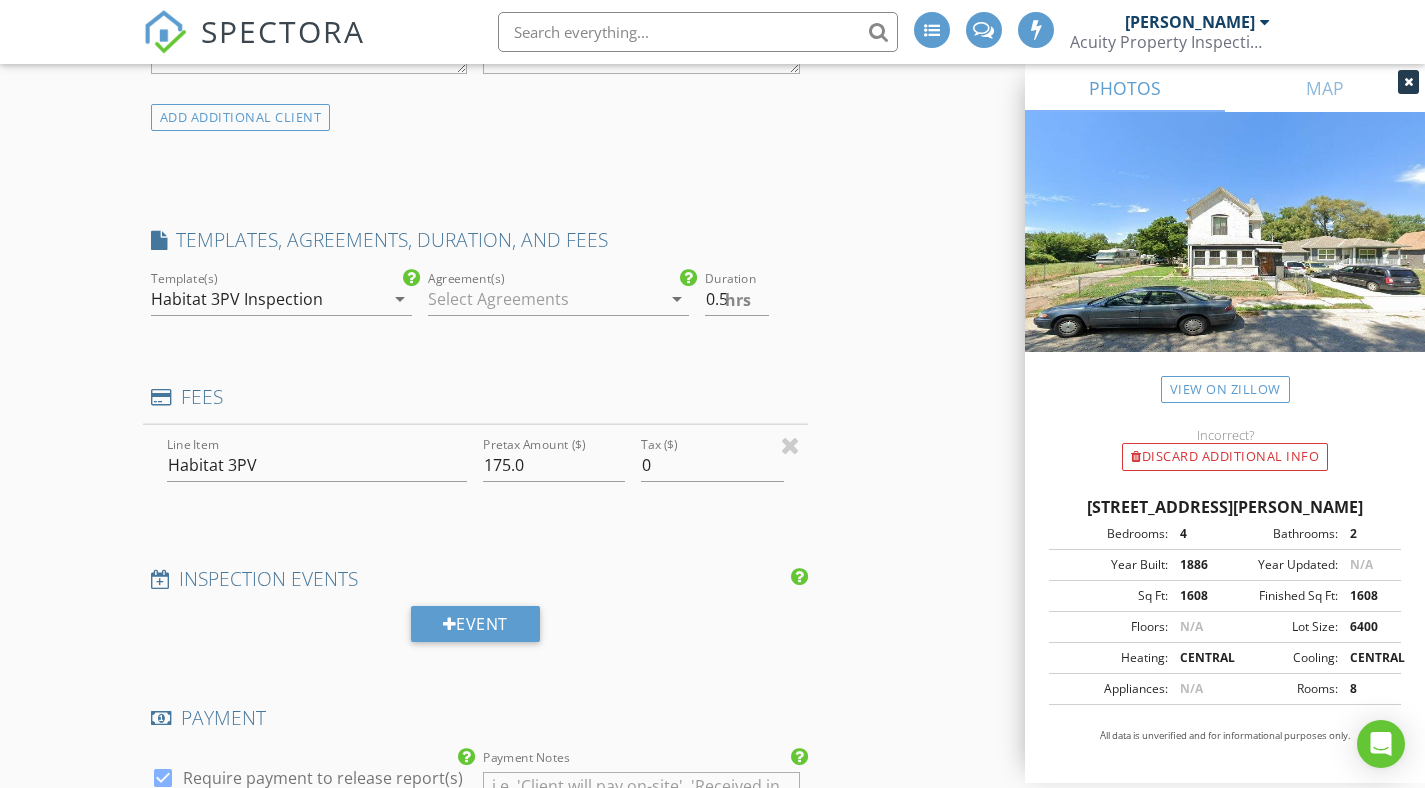 scroll, scrollTop: 937, scrollLeft: 0, axis: vertical 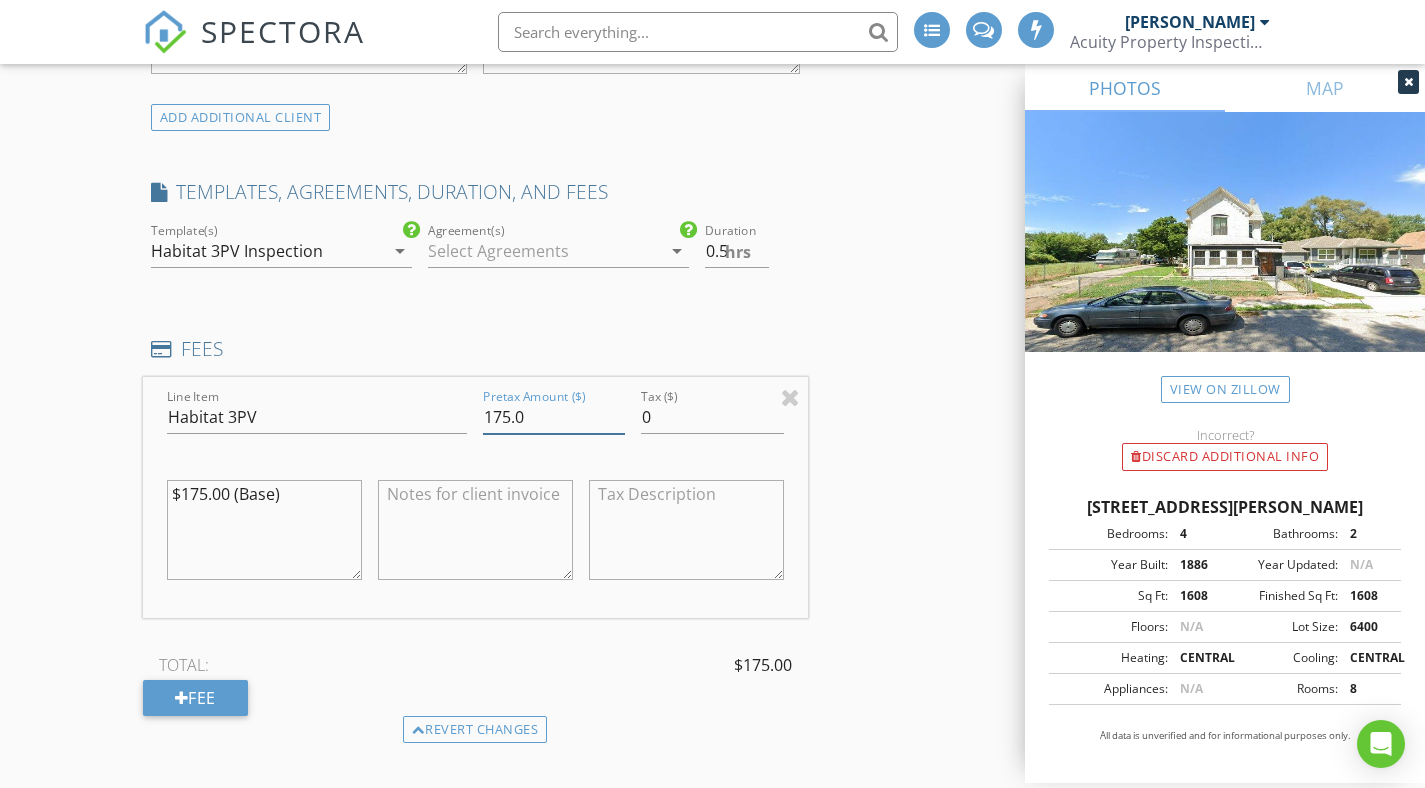 click on "175.0" at bounding box center [554, 417] 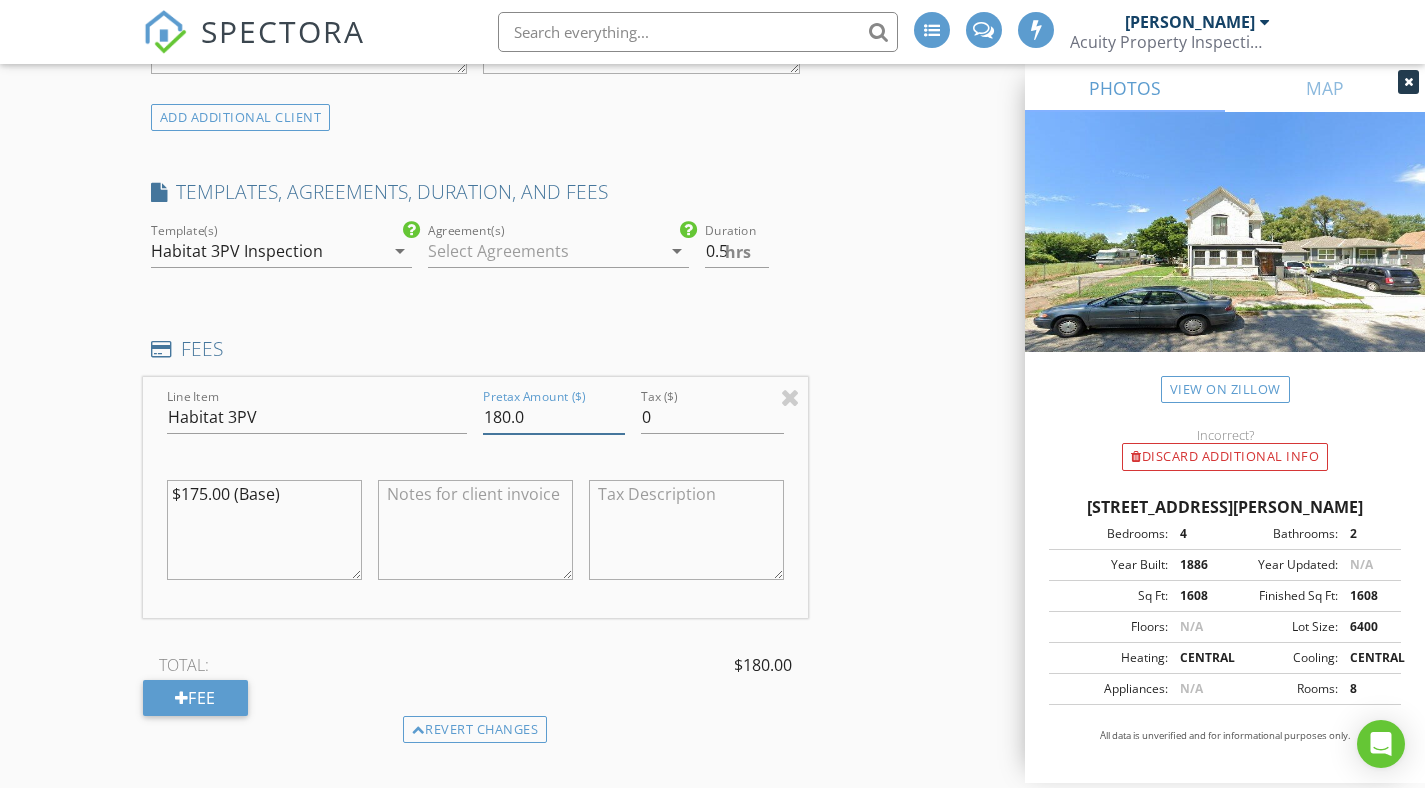type on "180.0" 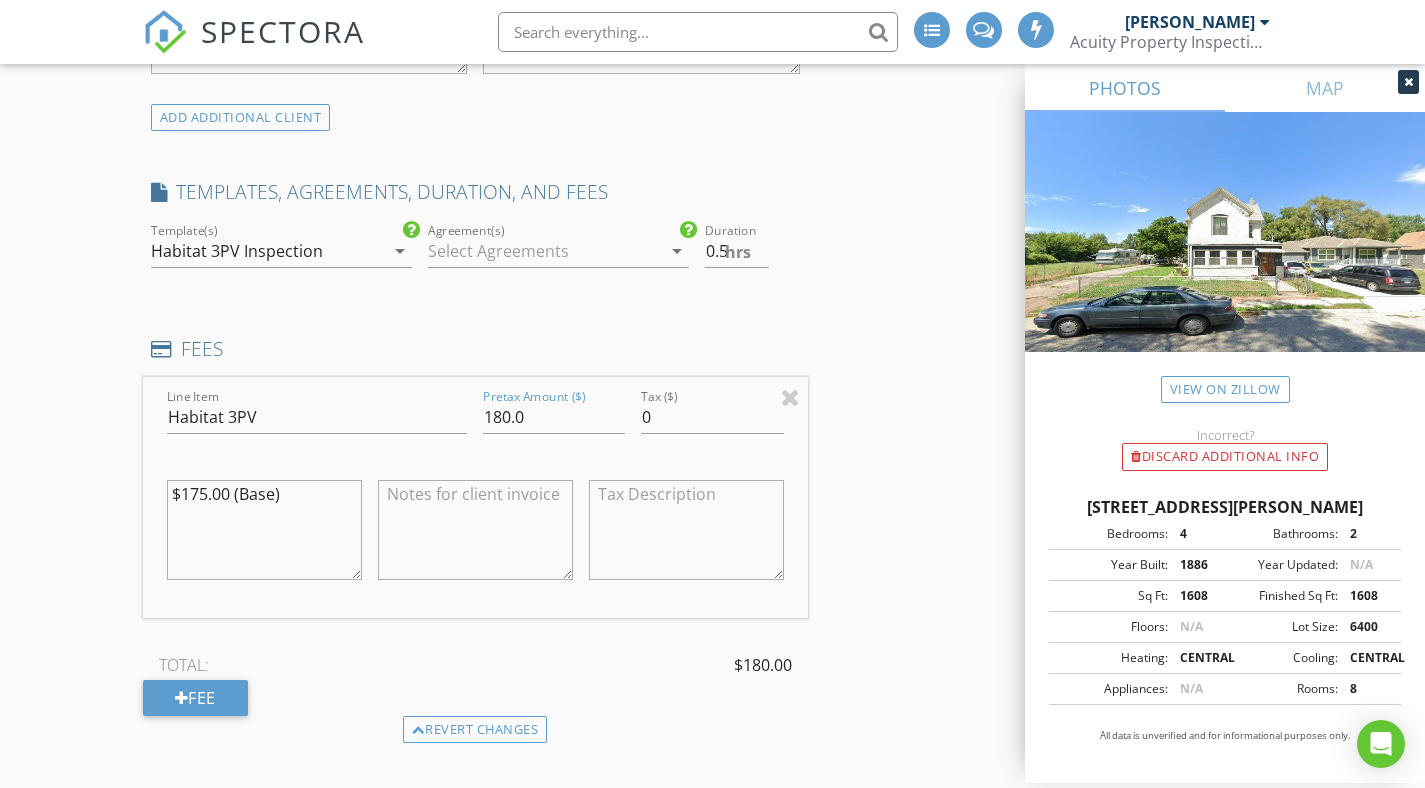 click on "INSPECTOR(S)
check_box   Al Stephens   PRIMARY   Al Stephens arrow_drop_down   check_box_outline_blank Al Stephens specifically requested
Date/Time
07/12/2025 4:00 PM
Location
Address Search       Address 3030 Evans St   Unit   City Omaha   State NE   Zip 68111   County Douglas     Square Feet 1608   Year Built 1886   Foundation arrow_drop_down     Al Stephens     4.2 miles     (9 minutes)
client
check_box Enable Client CC email for this inspection   Client Search     check_box_outline_blank Client is a Company/Organization     First Name Mary   Last Name Hardeman   Email   CC Email   Phone         Tags         Notes   Private Notes
ADD ADDITIONAL client
SERVICES
check_box_outline_blank   Buyer's Pre-/Post Close Inspection   Buyer's Pre-/Post-Close Inspection" at bounding box center (713, 722) 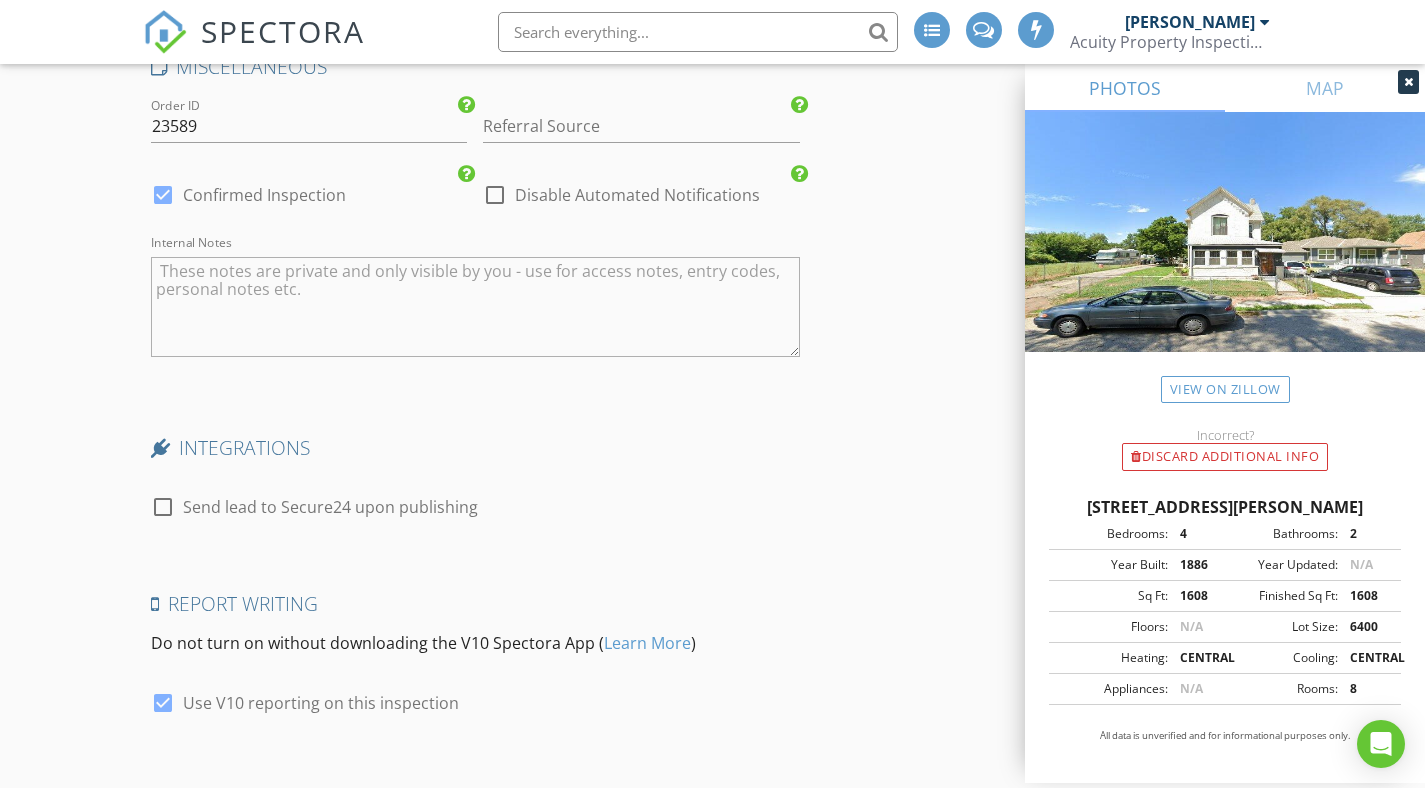 scroll, scrollTop: 3353, scrollLeft: 0, axis: vertical 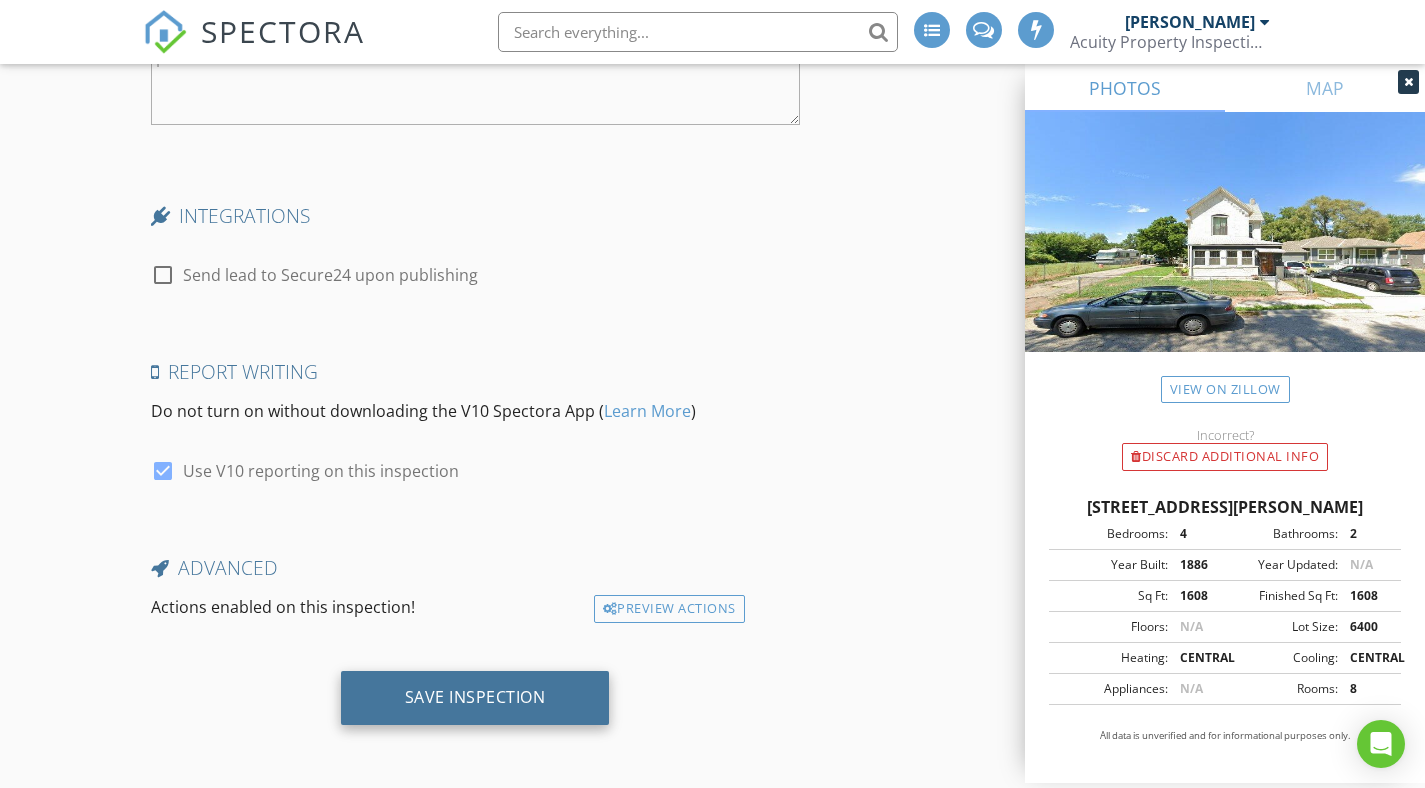 click on "Save Inspection" at bounding box center (475, 697) 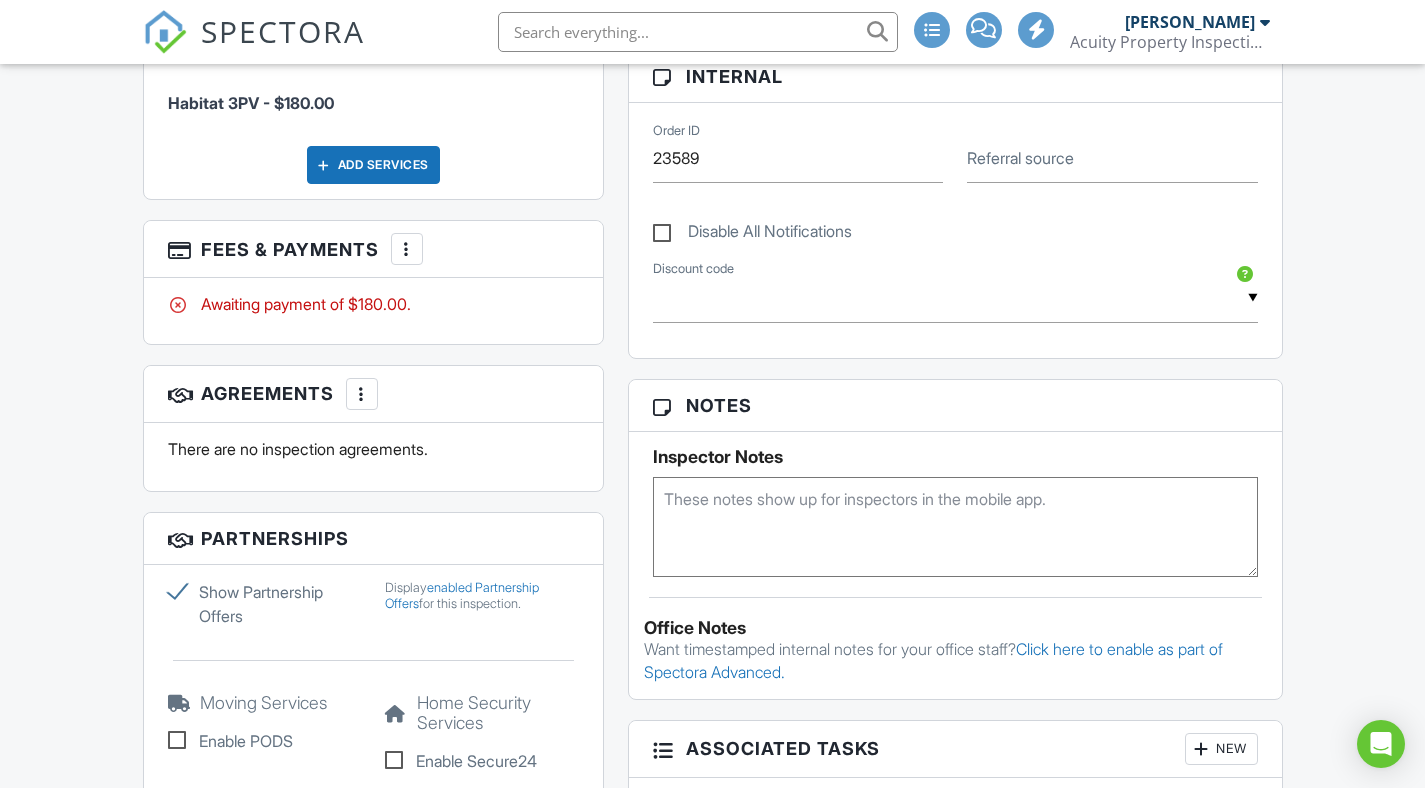 scroll, scrollTop: 992, scrollLeft: 0, axis: vertical 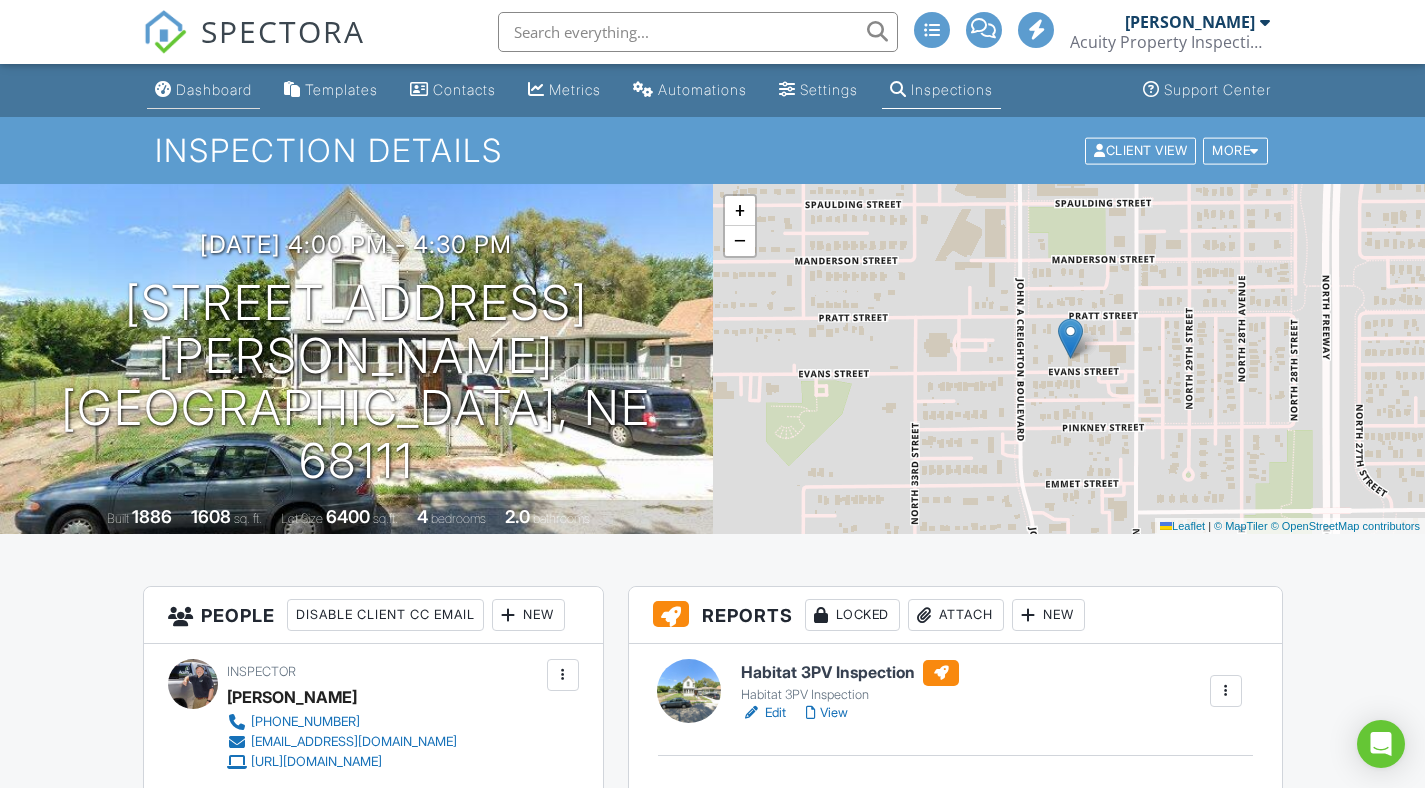 click on "Dashboard" at bounding box center [214, 89] 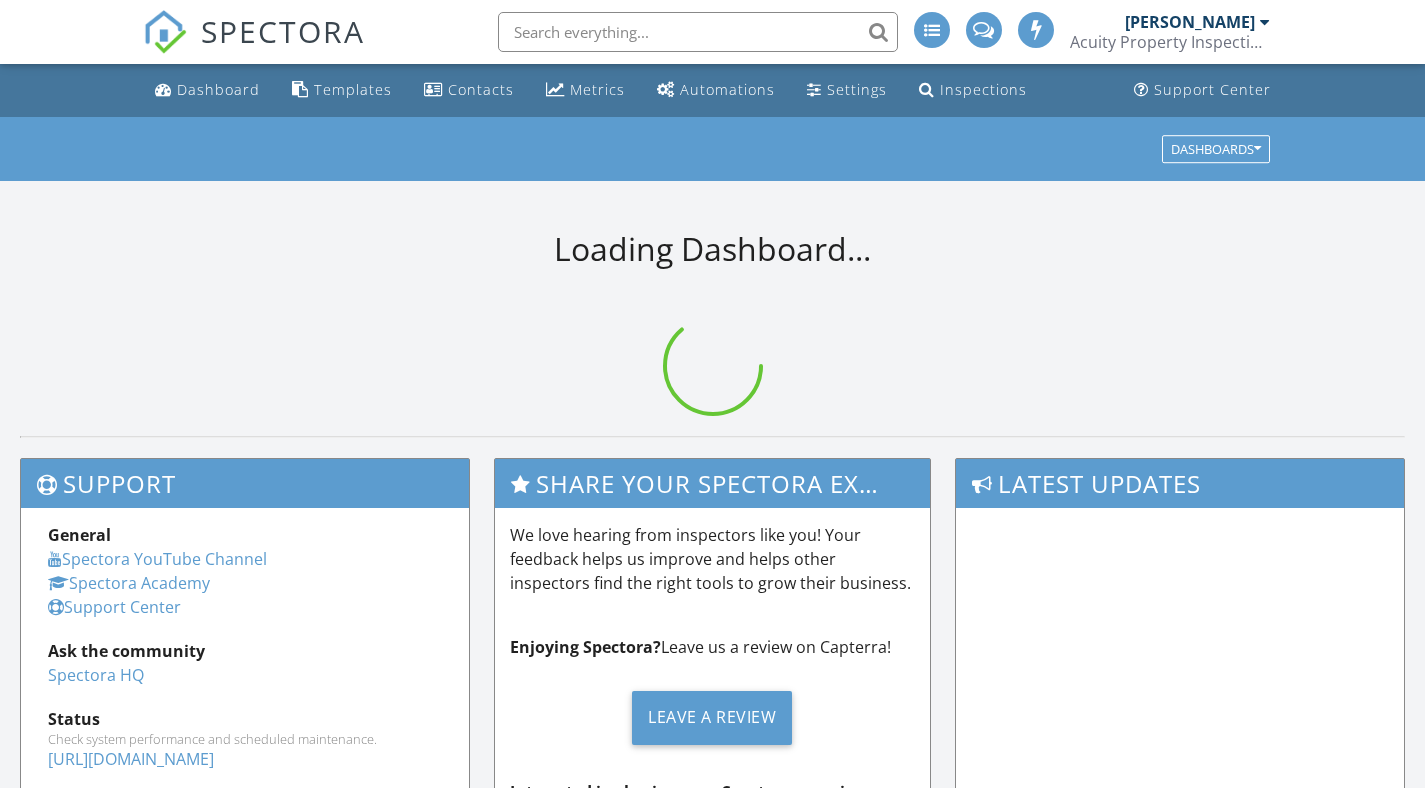 scroll, scrollTop: 0, scrollLeft: 0, axis: both 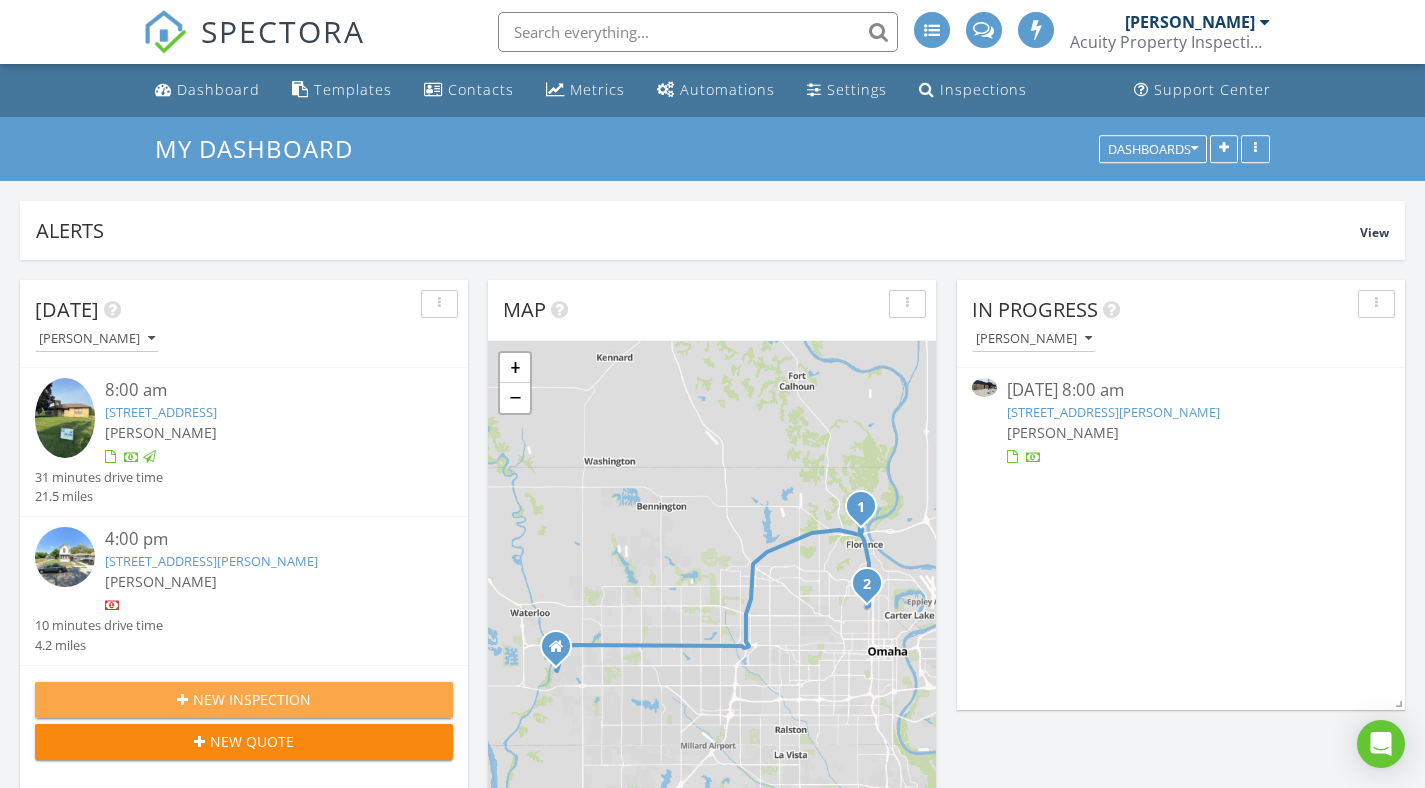 click on "New Inspection" at bounding box center (252, 699) 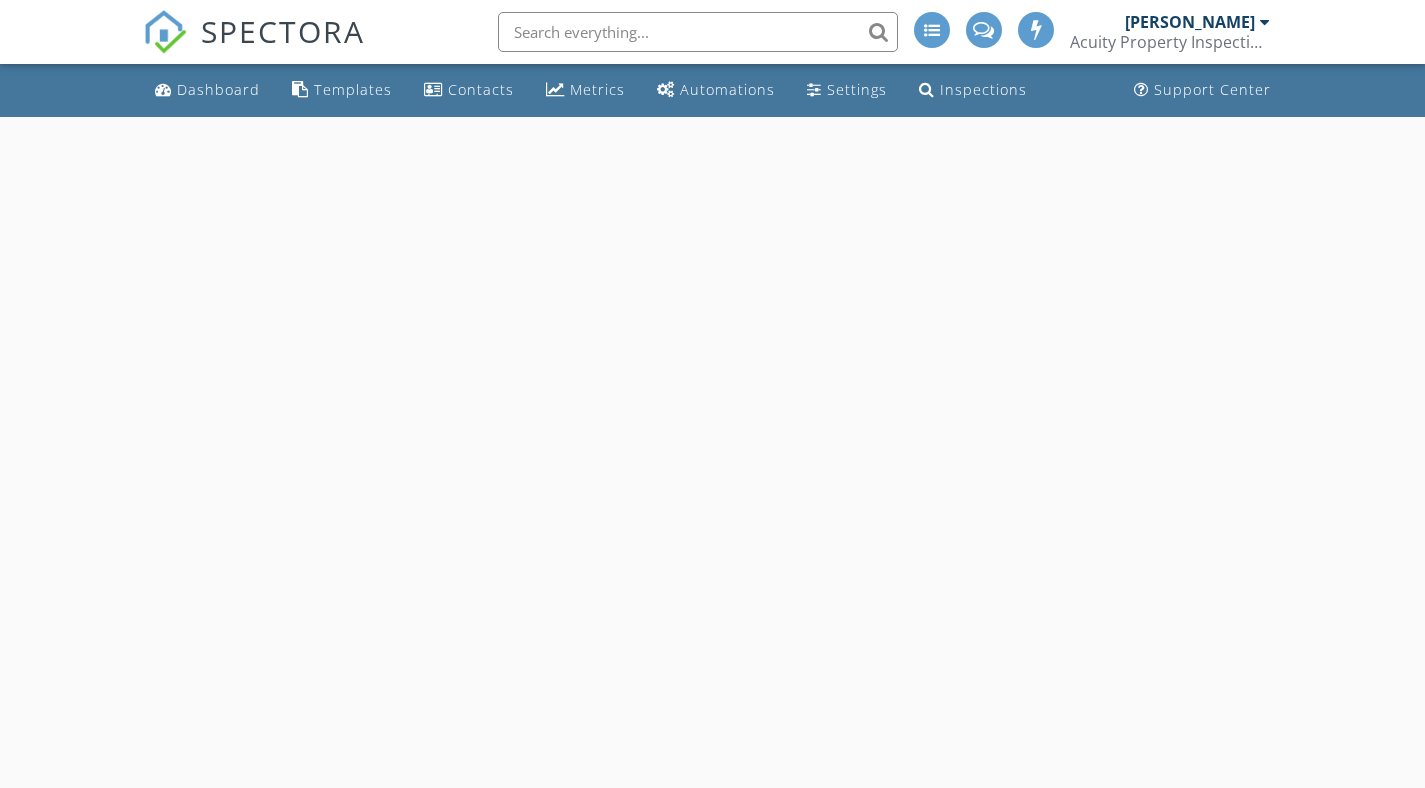 scroll, scrollTop: 0, scrollLeft: 0, axis: both 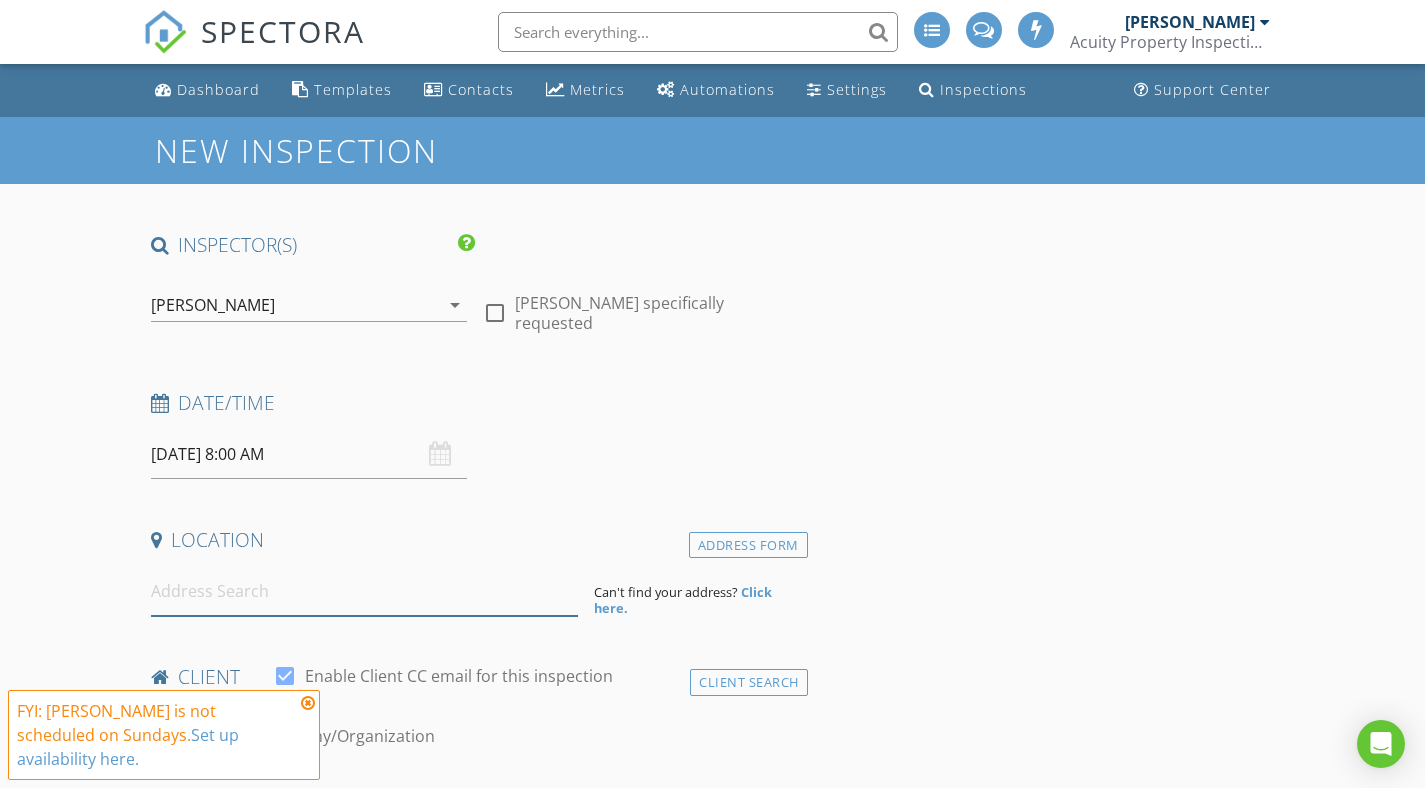 click at bounding box center [364, 591] 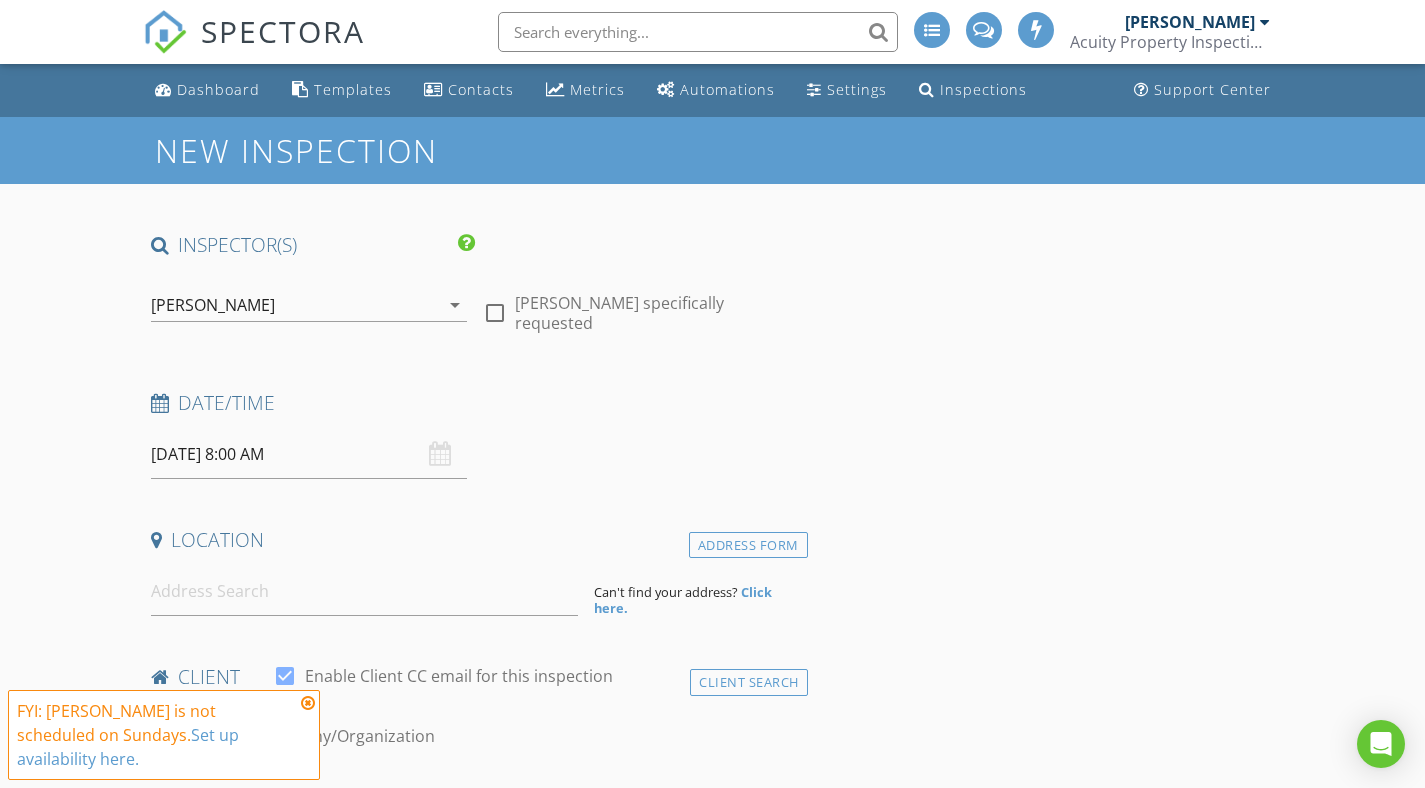 click on "07/13/2025 8:00 AM" at bounding box center (309, 454) 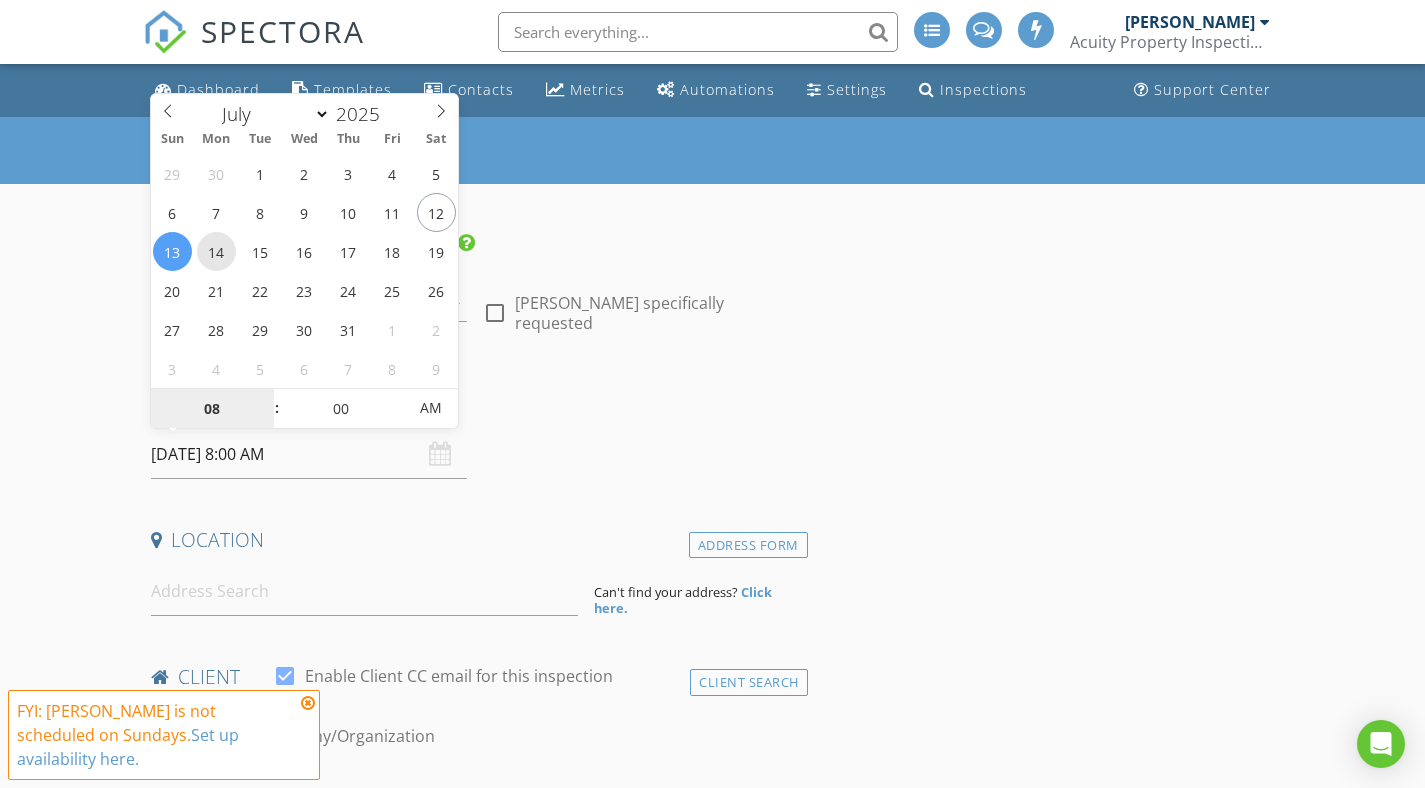 type on "07/14/2025 8:00 AM" 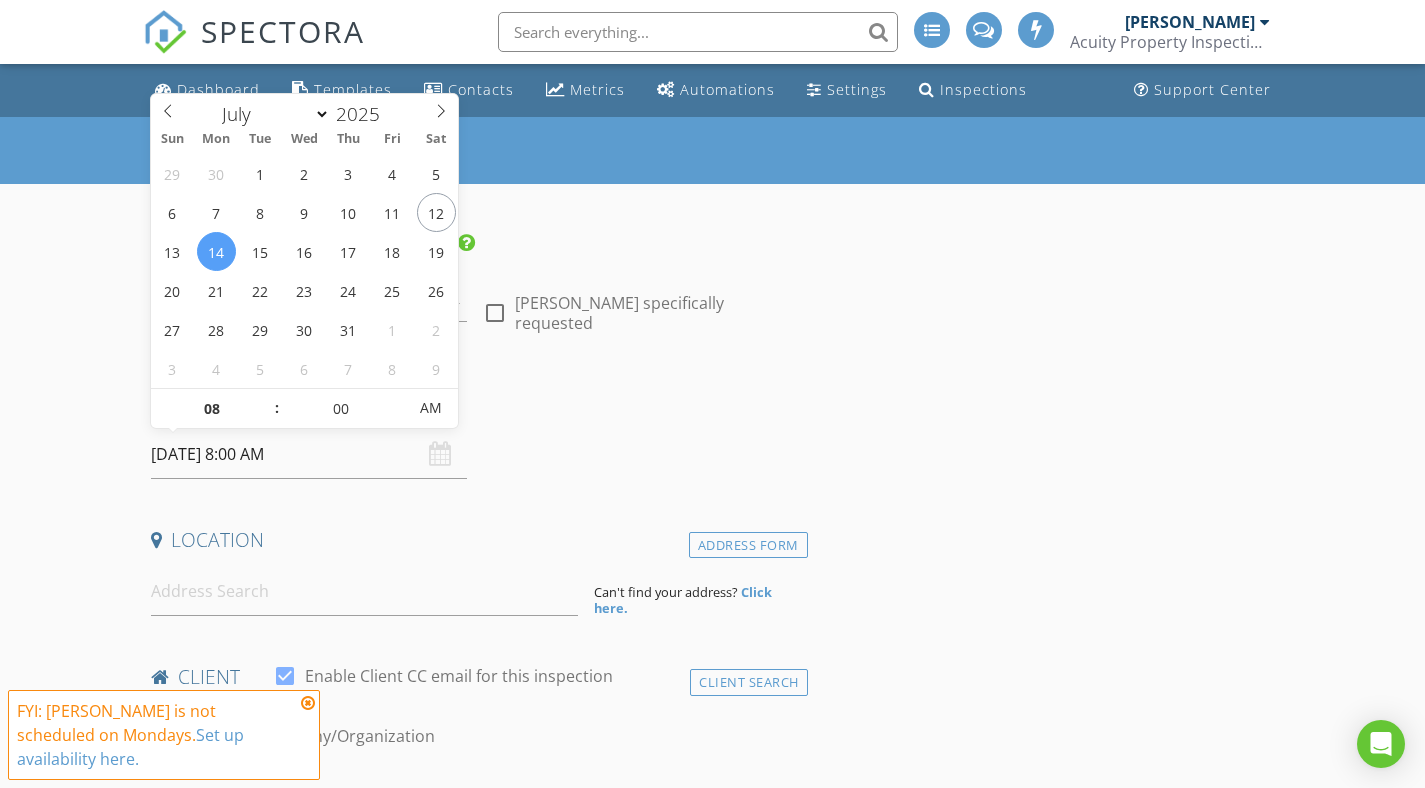 click on "07/14/2025 8:00 AM" at bounding box center [309, 454] 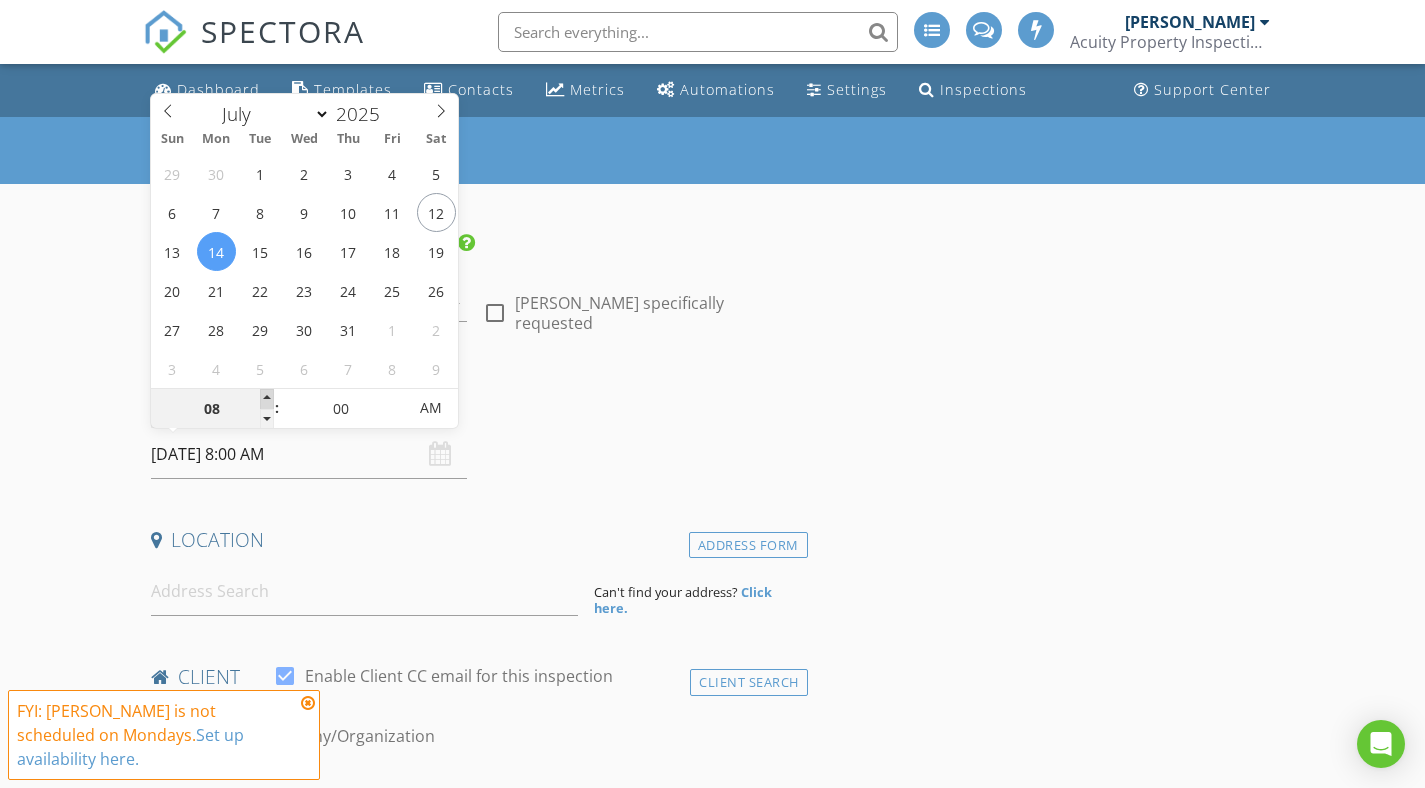 type on "09" 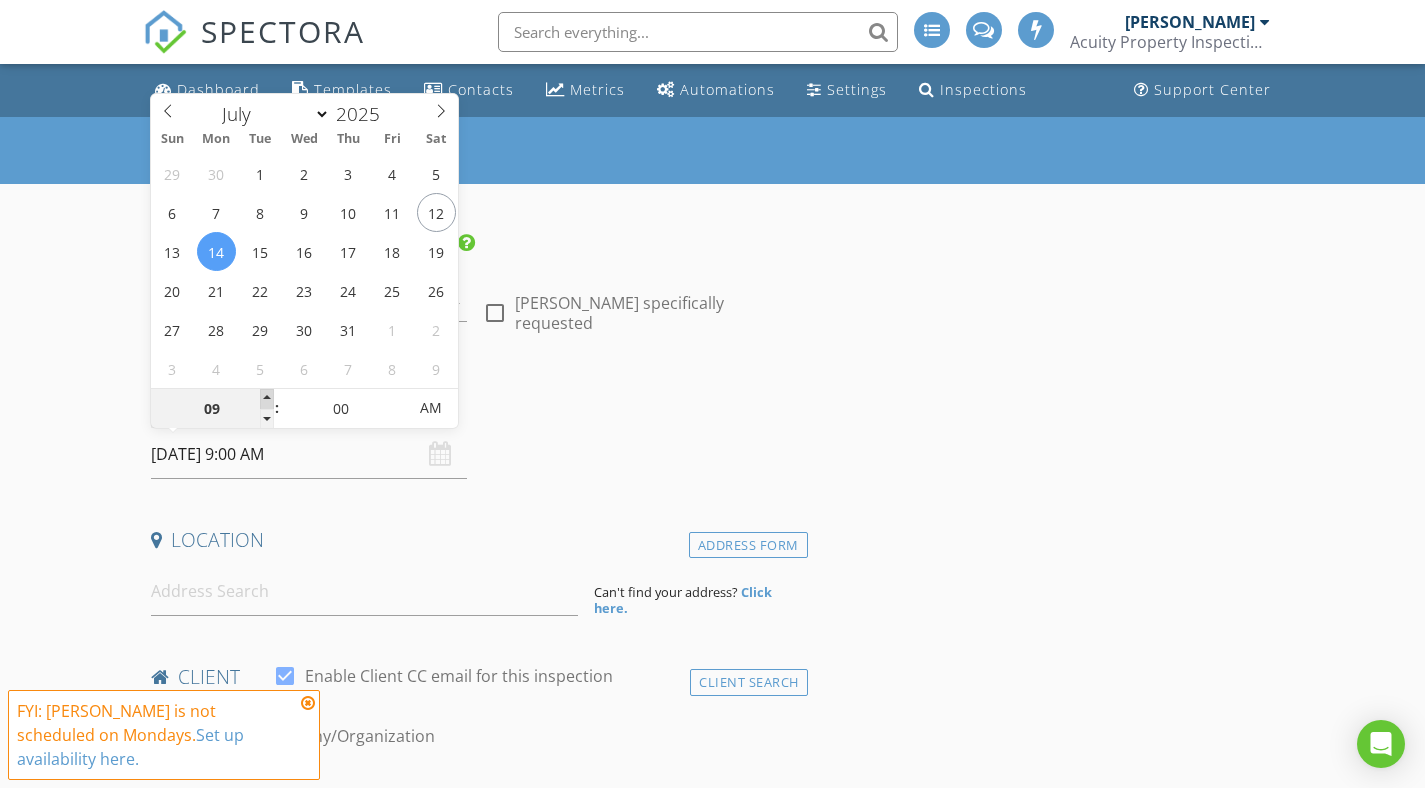 click at bounding box center [267, 399] 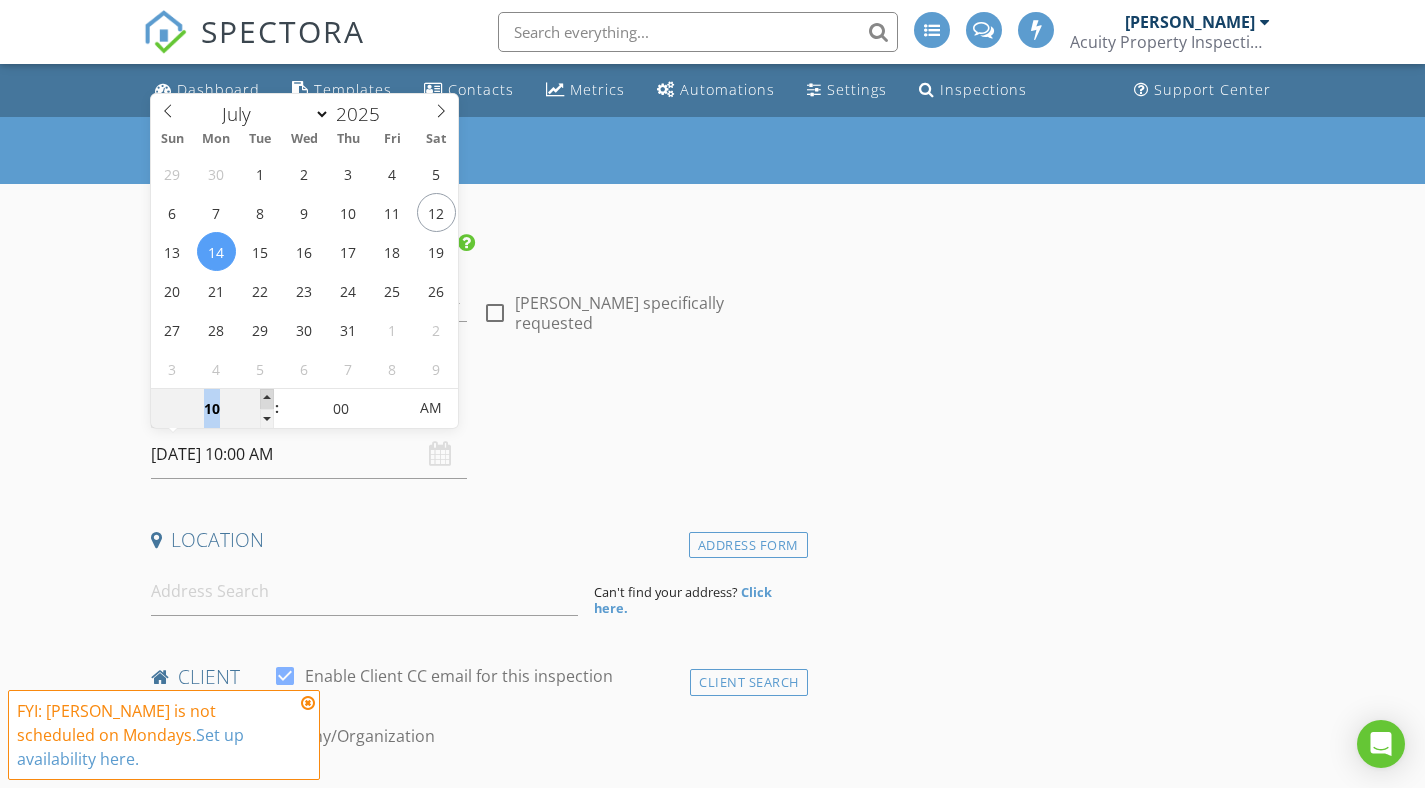 click at bounding box center [267, 399] 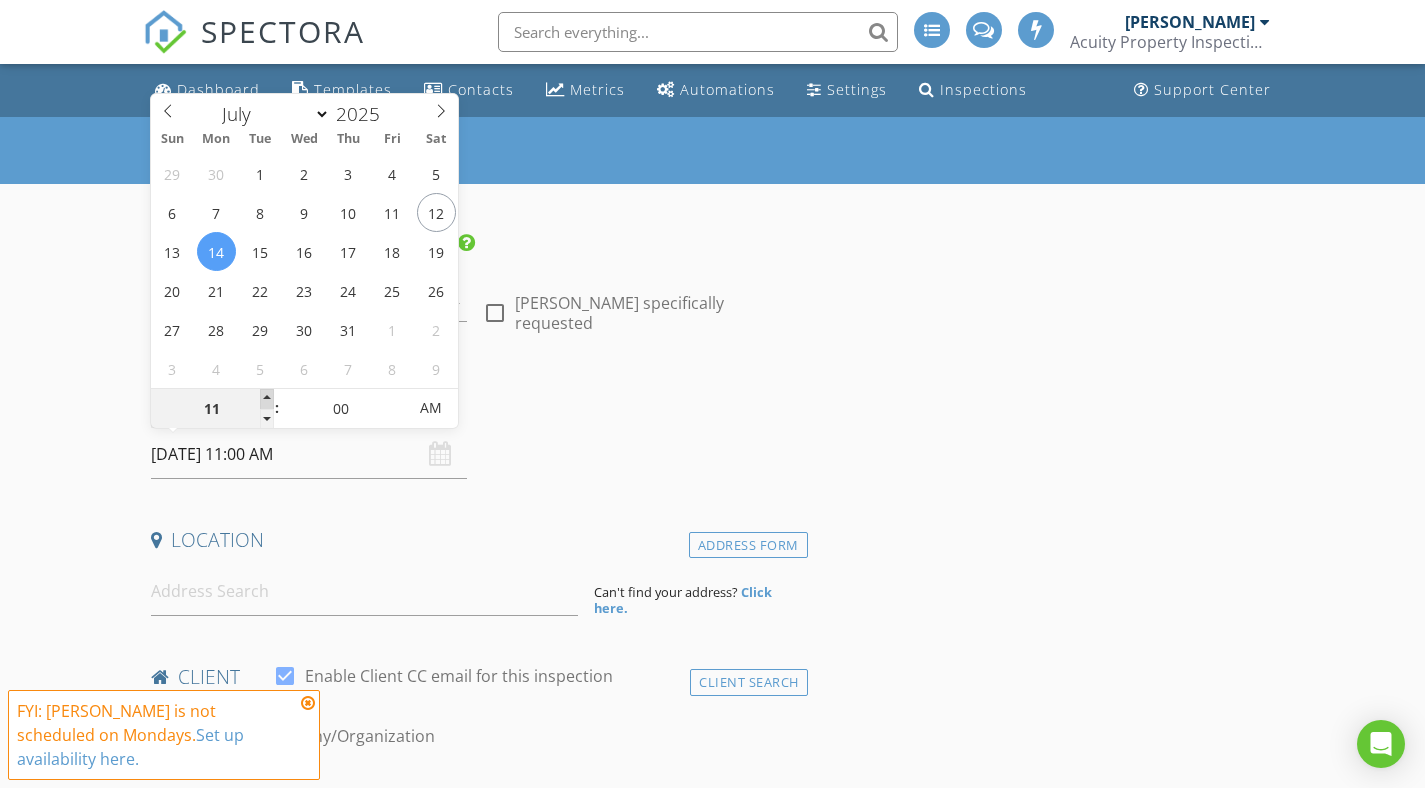 click at bounding box center [267, 399] 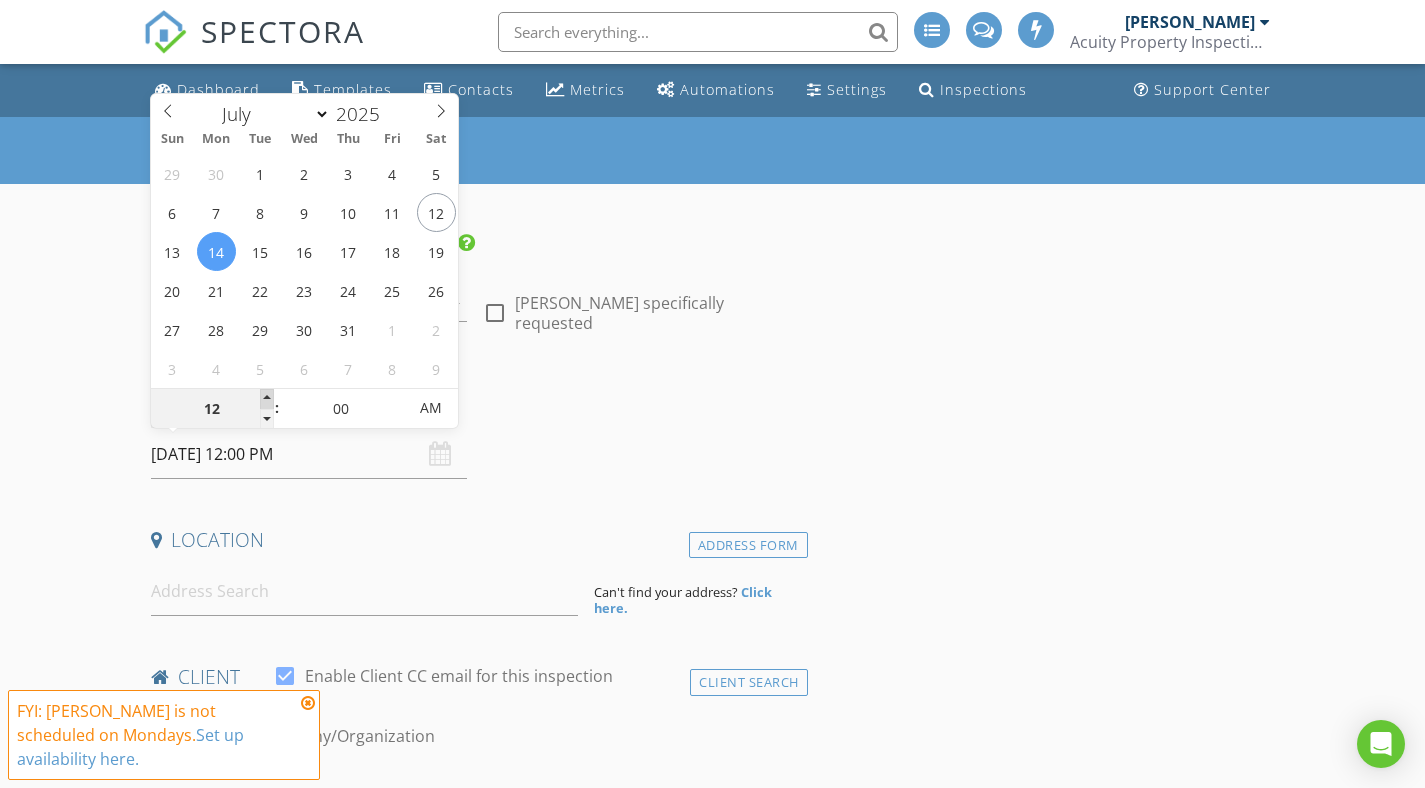 click at bounding box center (267, 399) 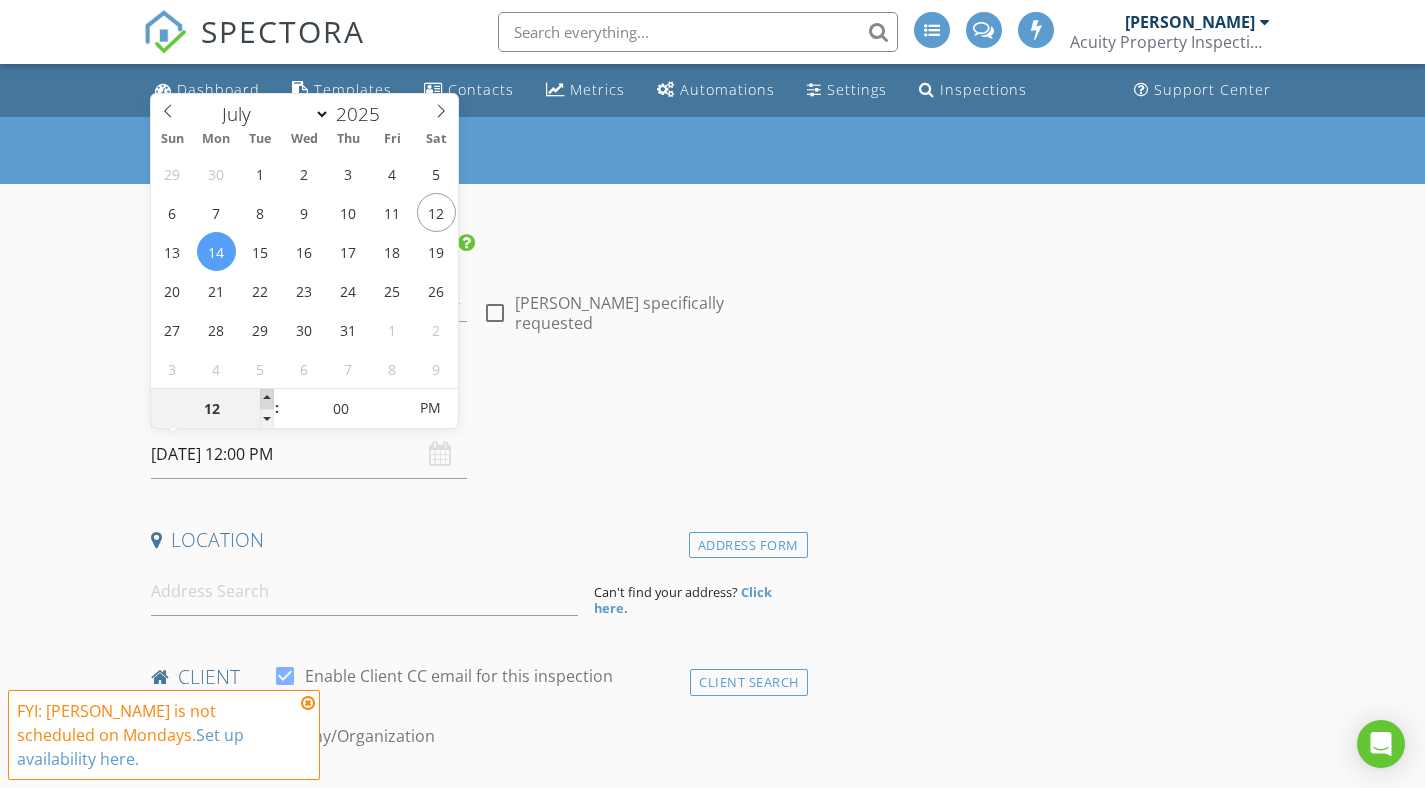 type on "01" 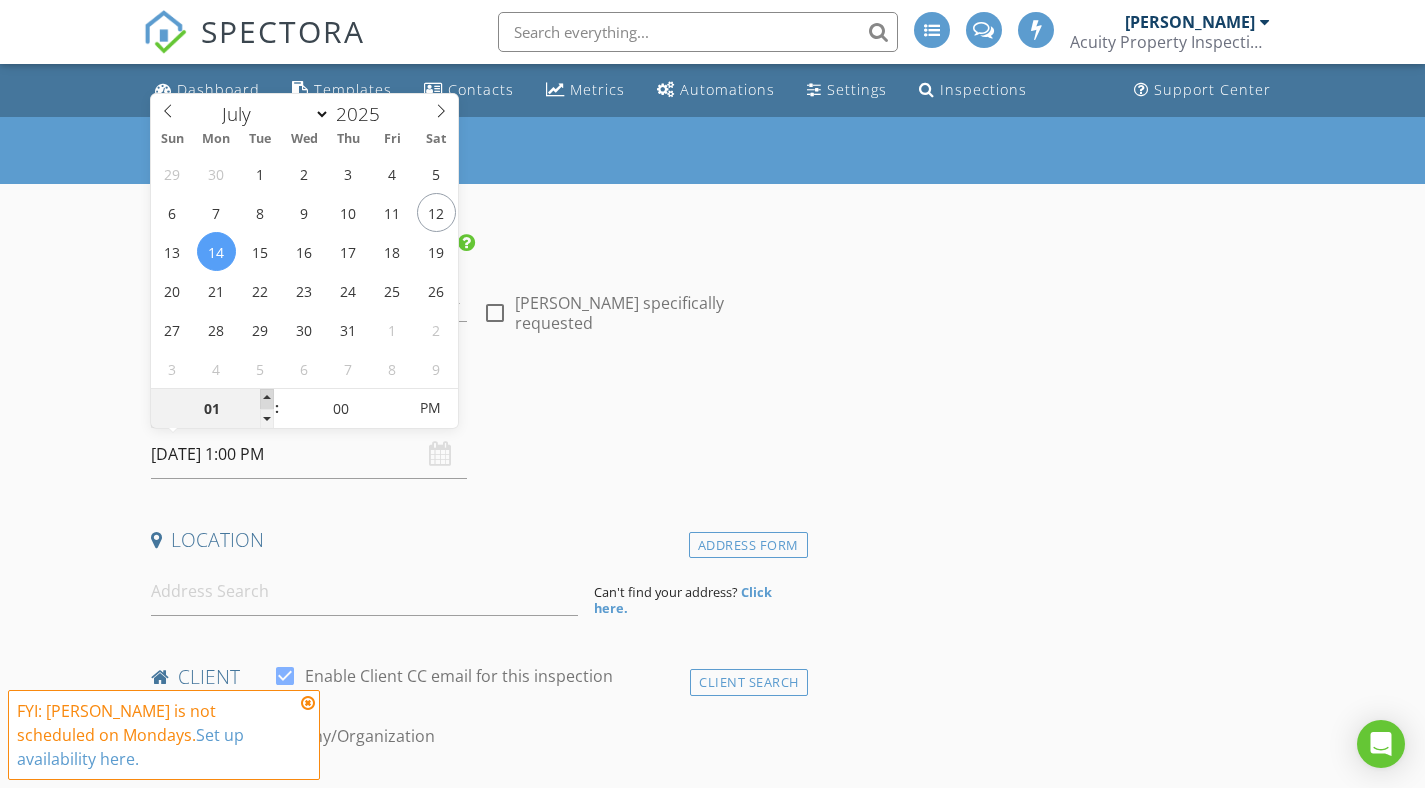 click at bounding box center [267, 399] 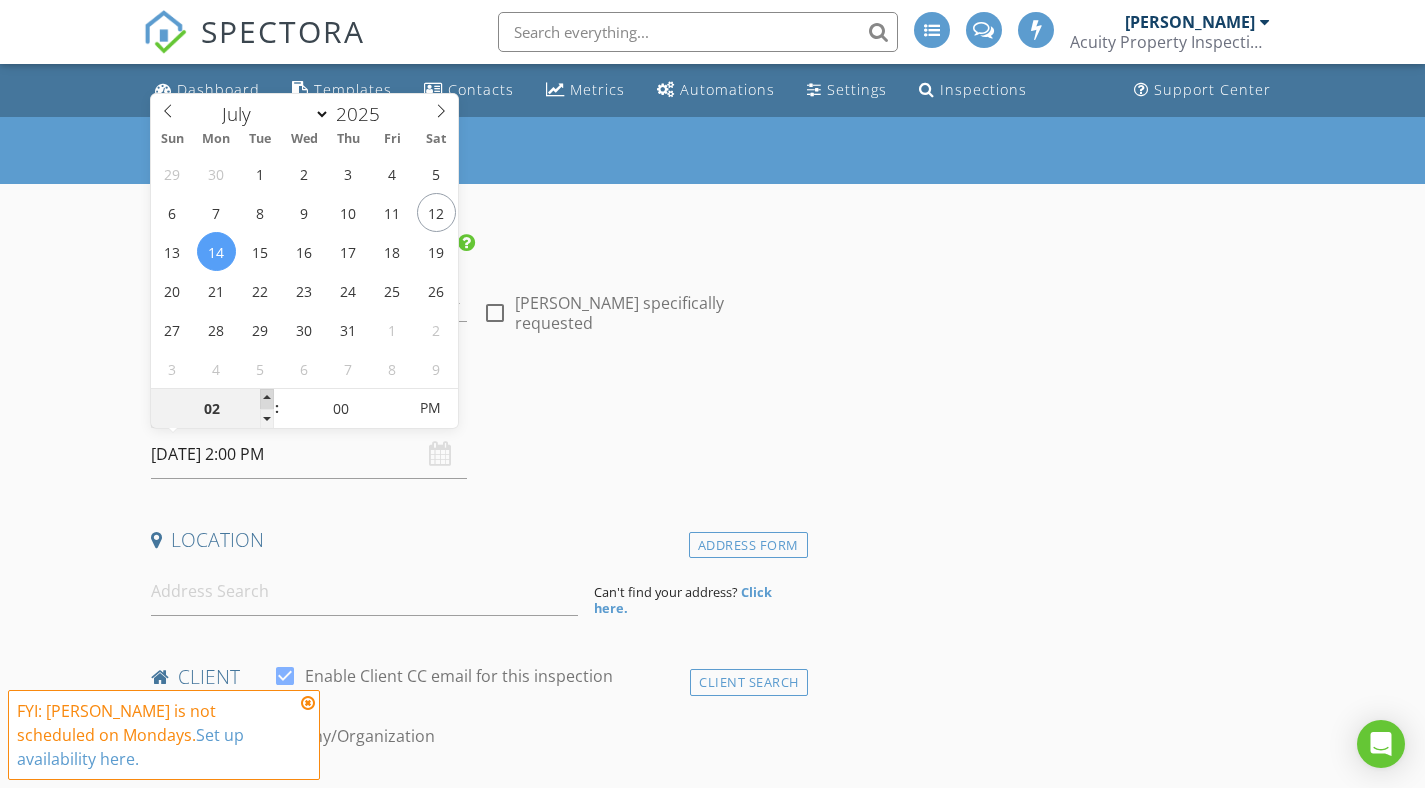 click at bounding box center (267, 399) 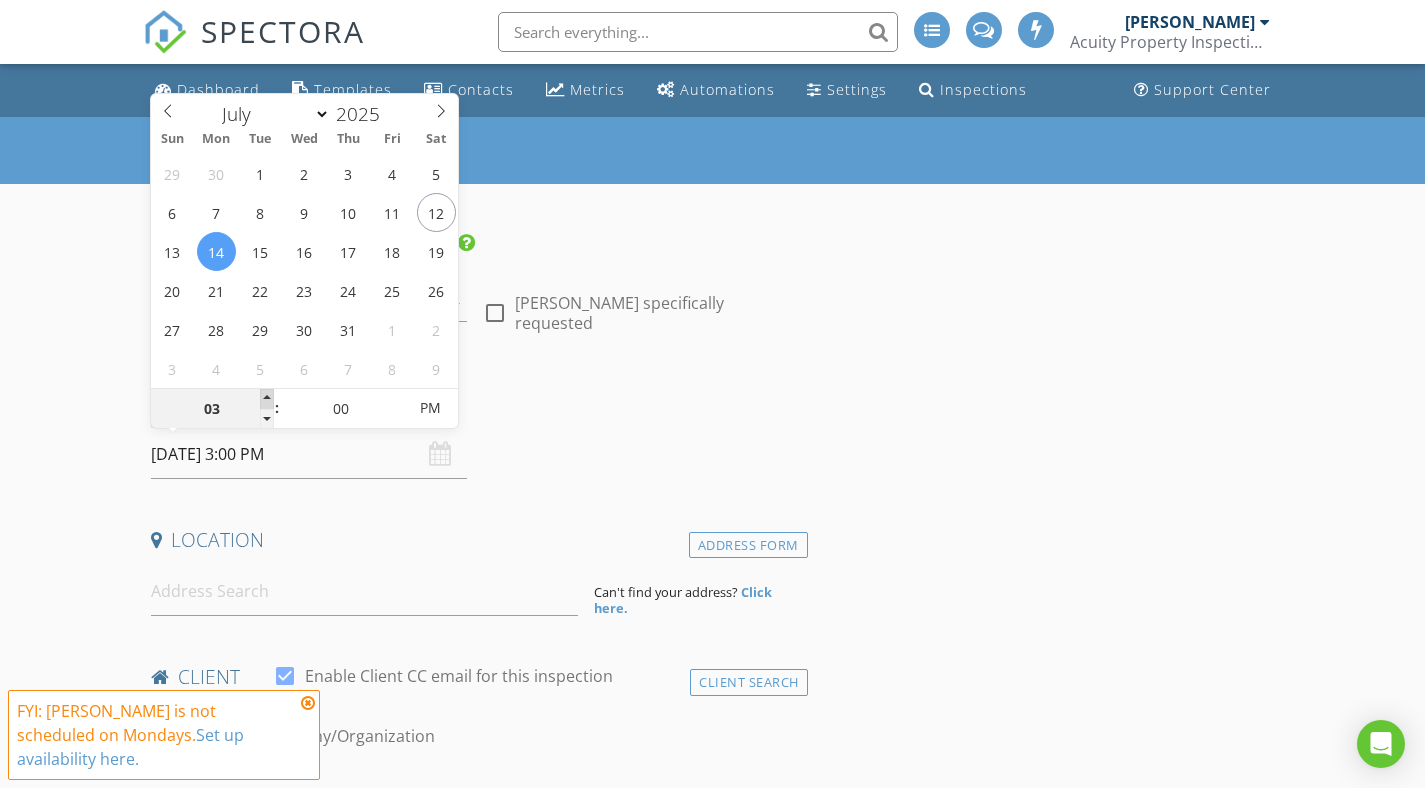 click at bounding box center [267, 399] 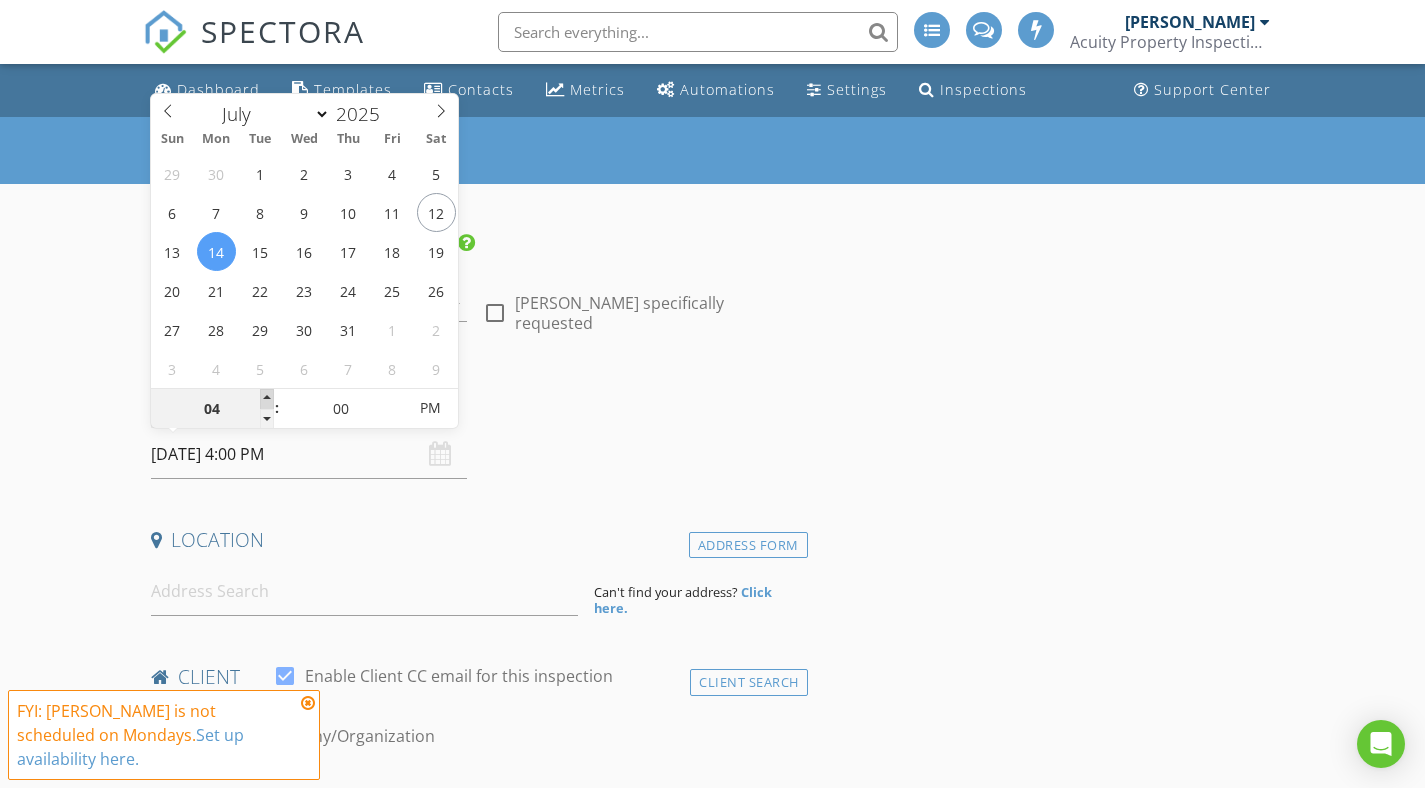 click at bounding box center (267, 399) 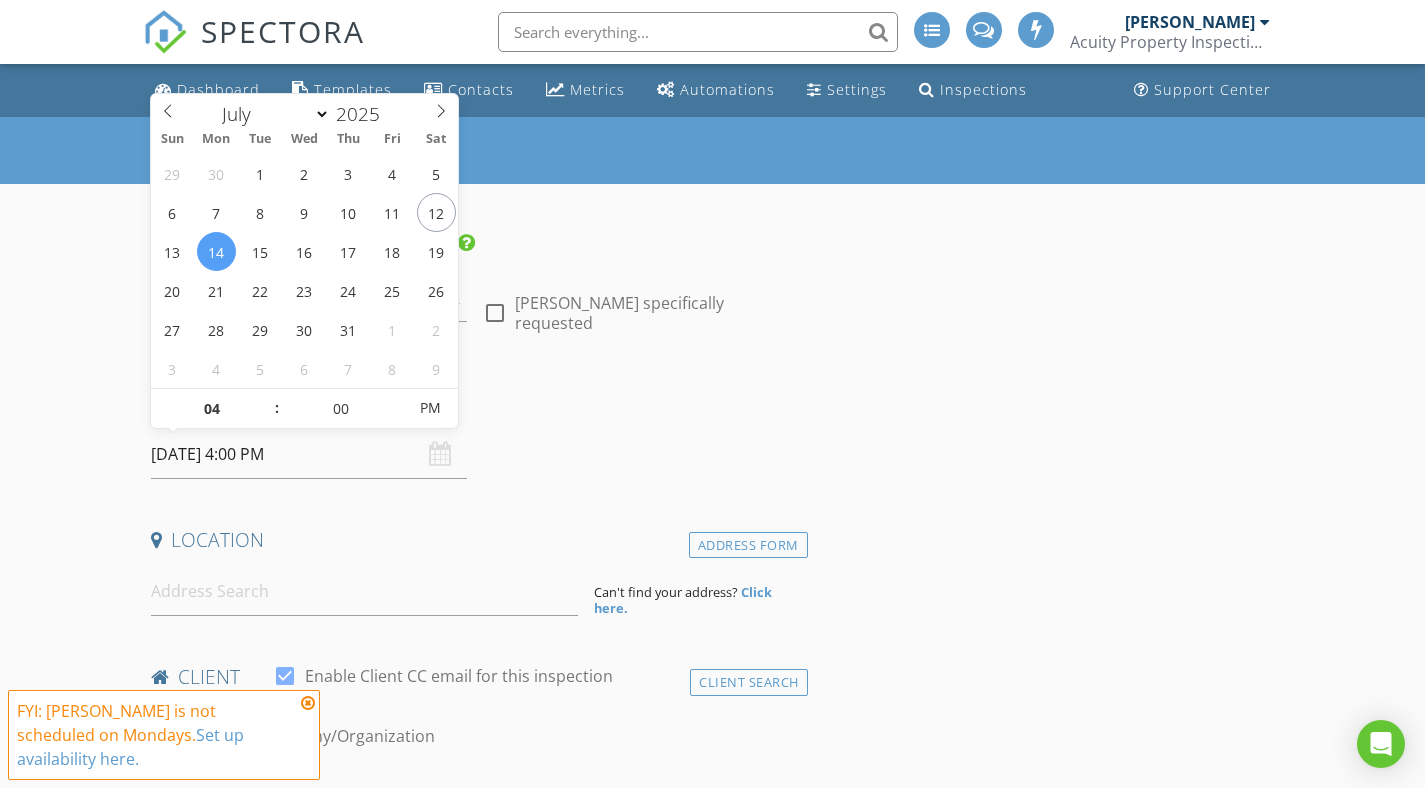 click on "Date/Time" at bounding box center (475, 403) 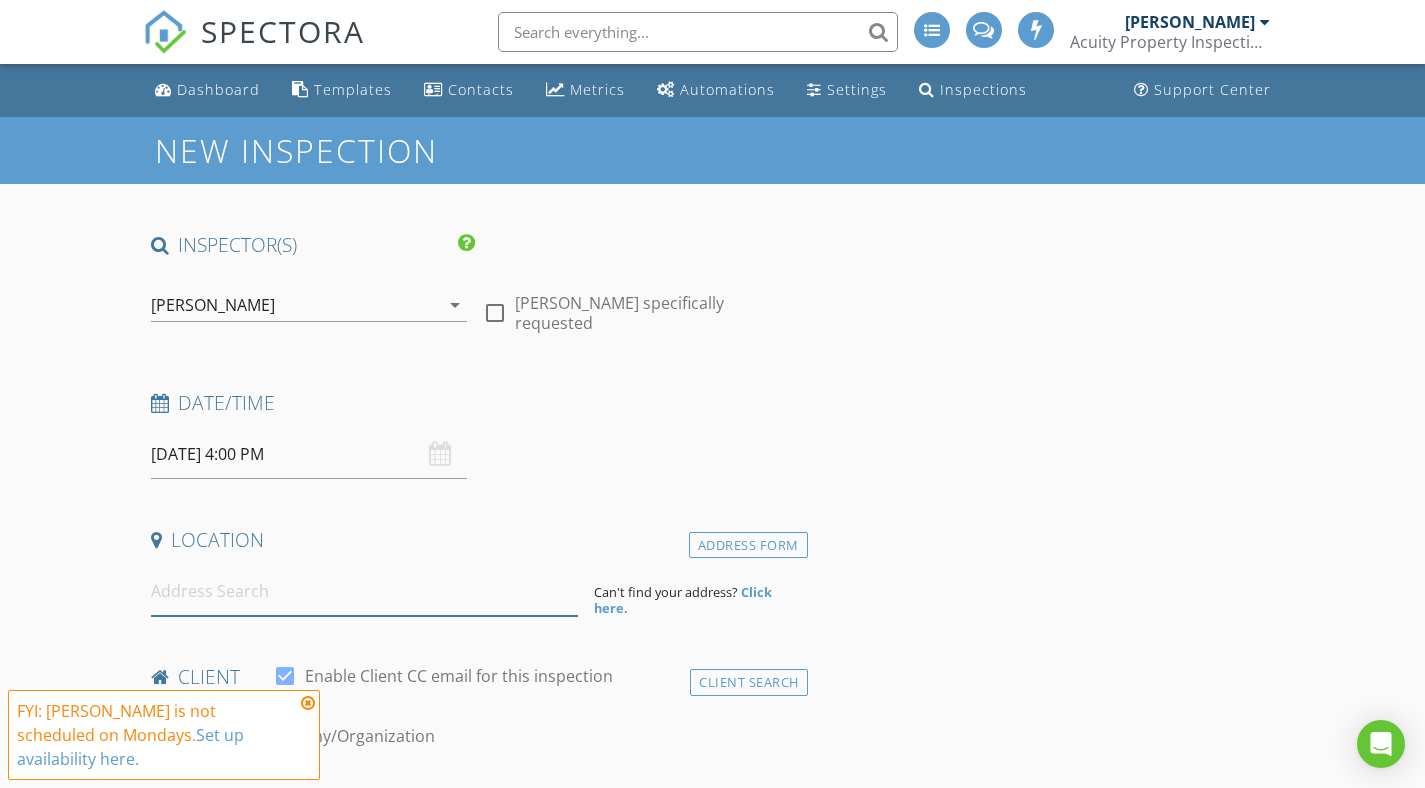 click at bounding box center [364, 591] 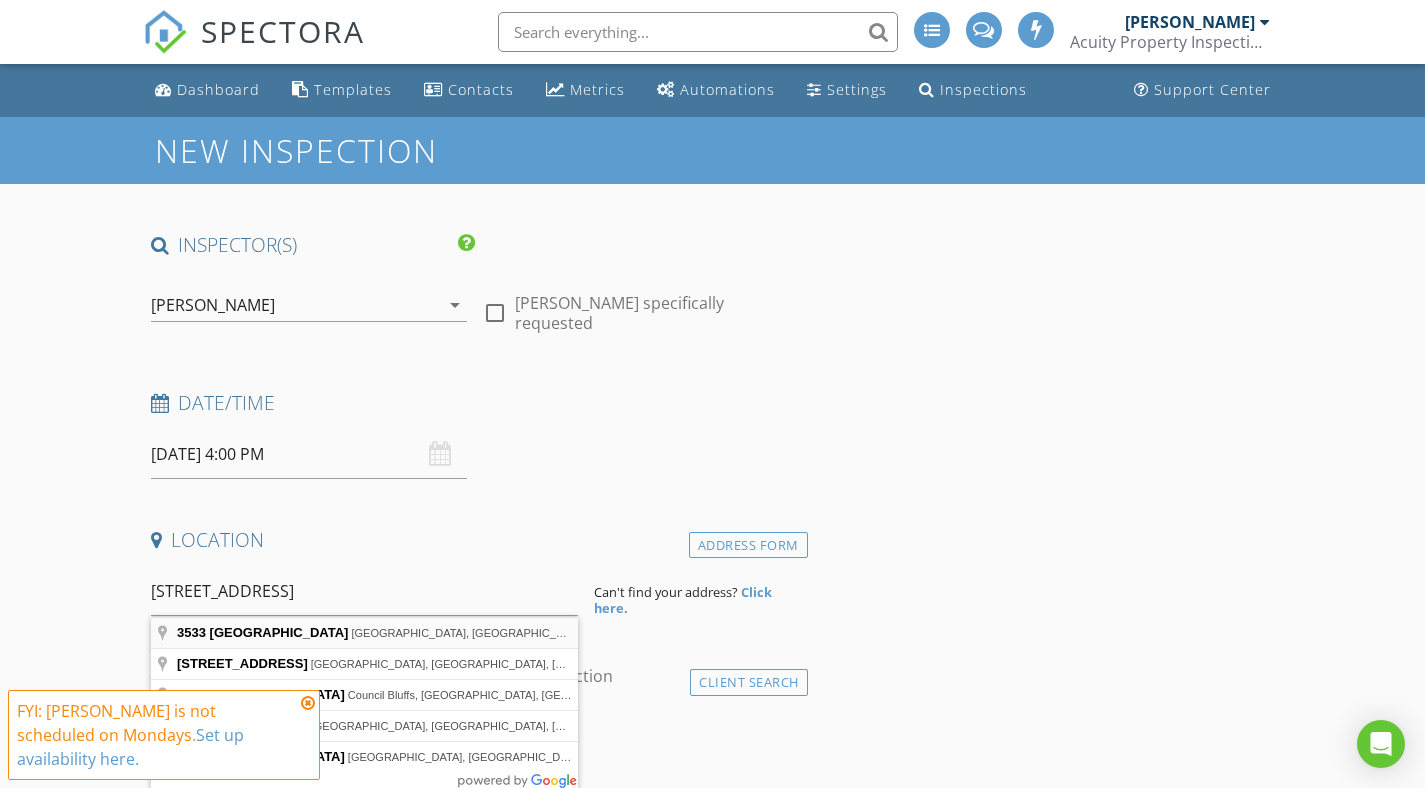 type on "3533 North 41st Street, Omaha, NE, USA" 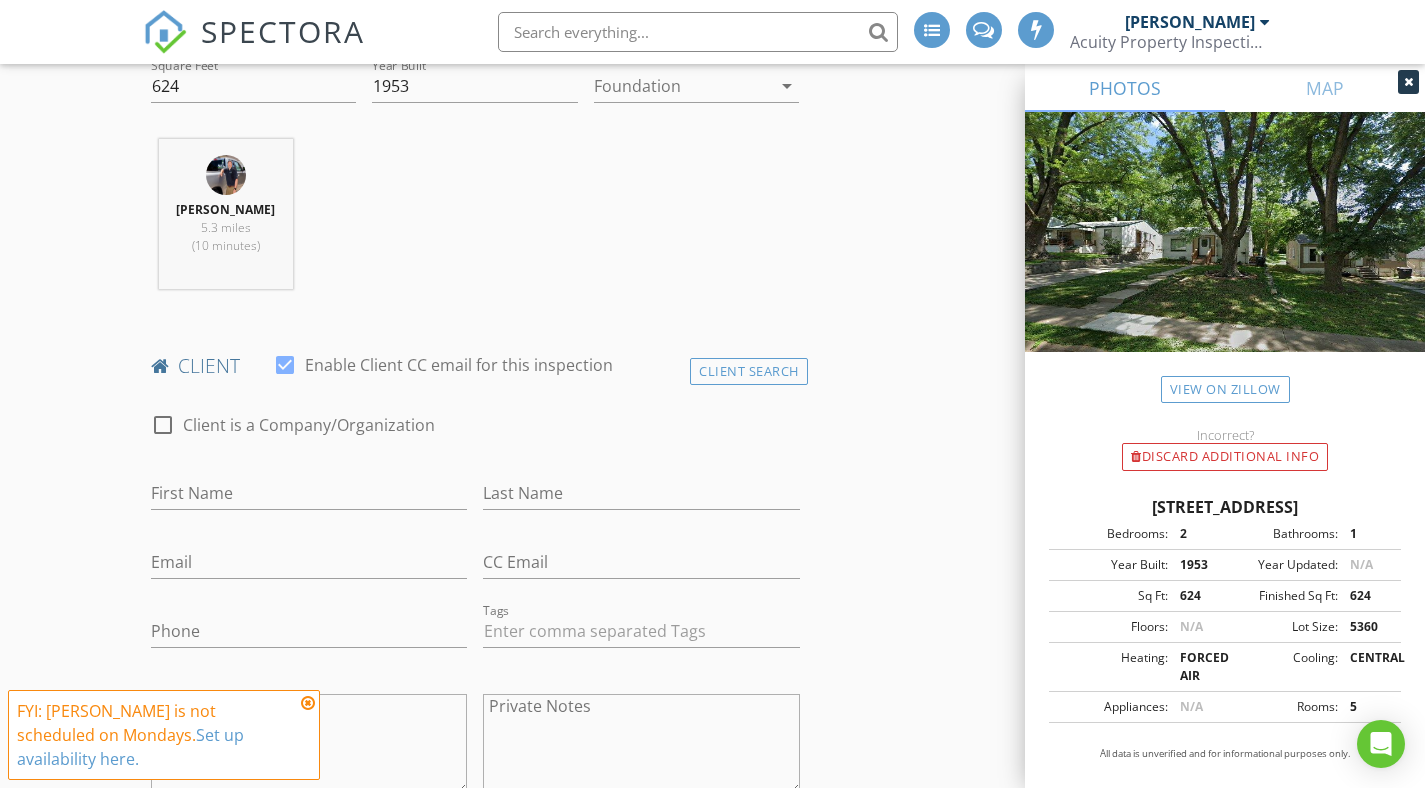 scroll, scrollTop: 816, scrollLeft: 0, axis: vertical 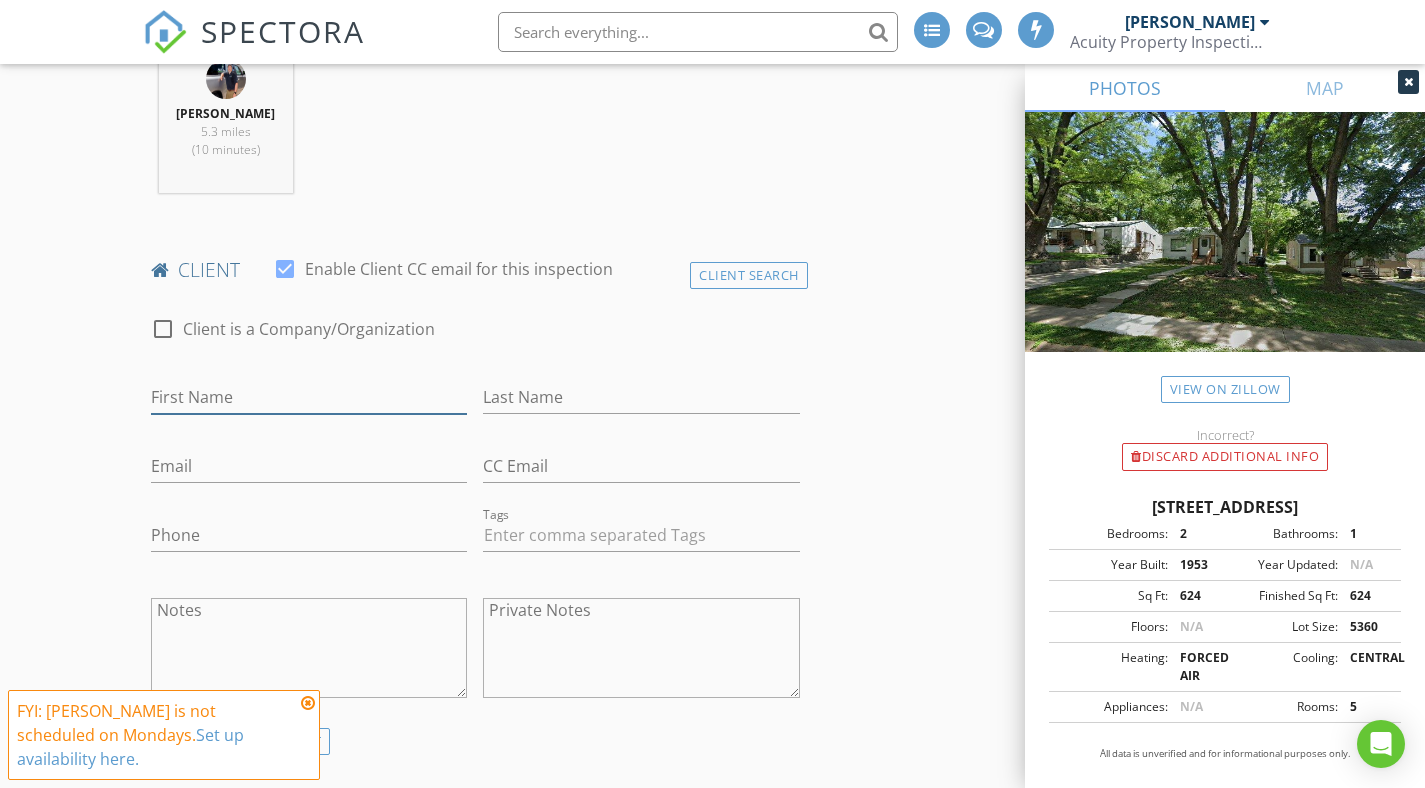 click on "First Name" at bounding box center (309, 397) 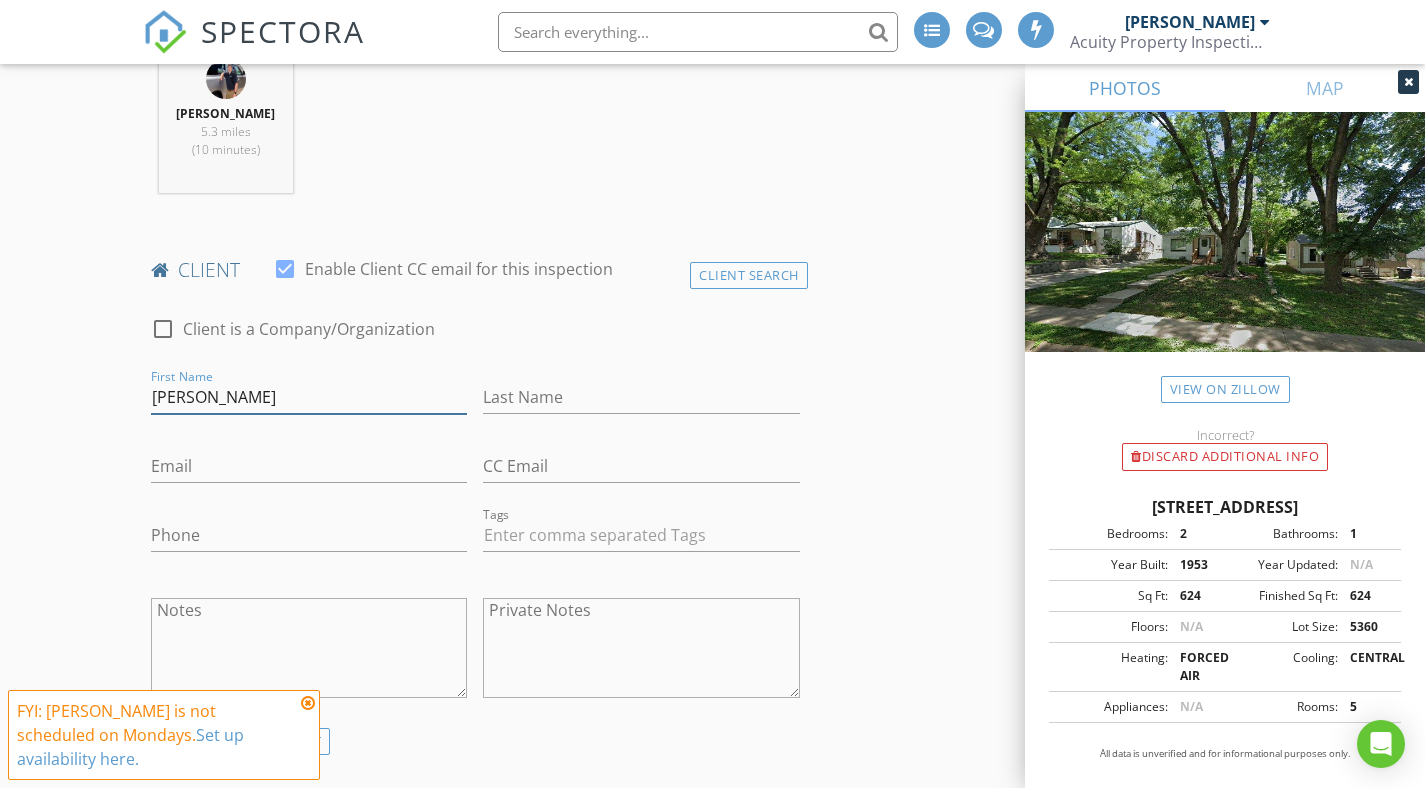 type on "[PERSON_NAME]" 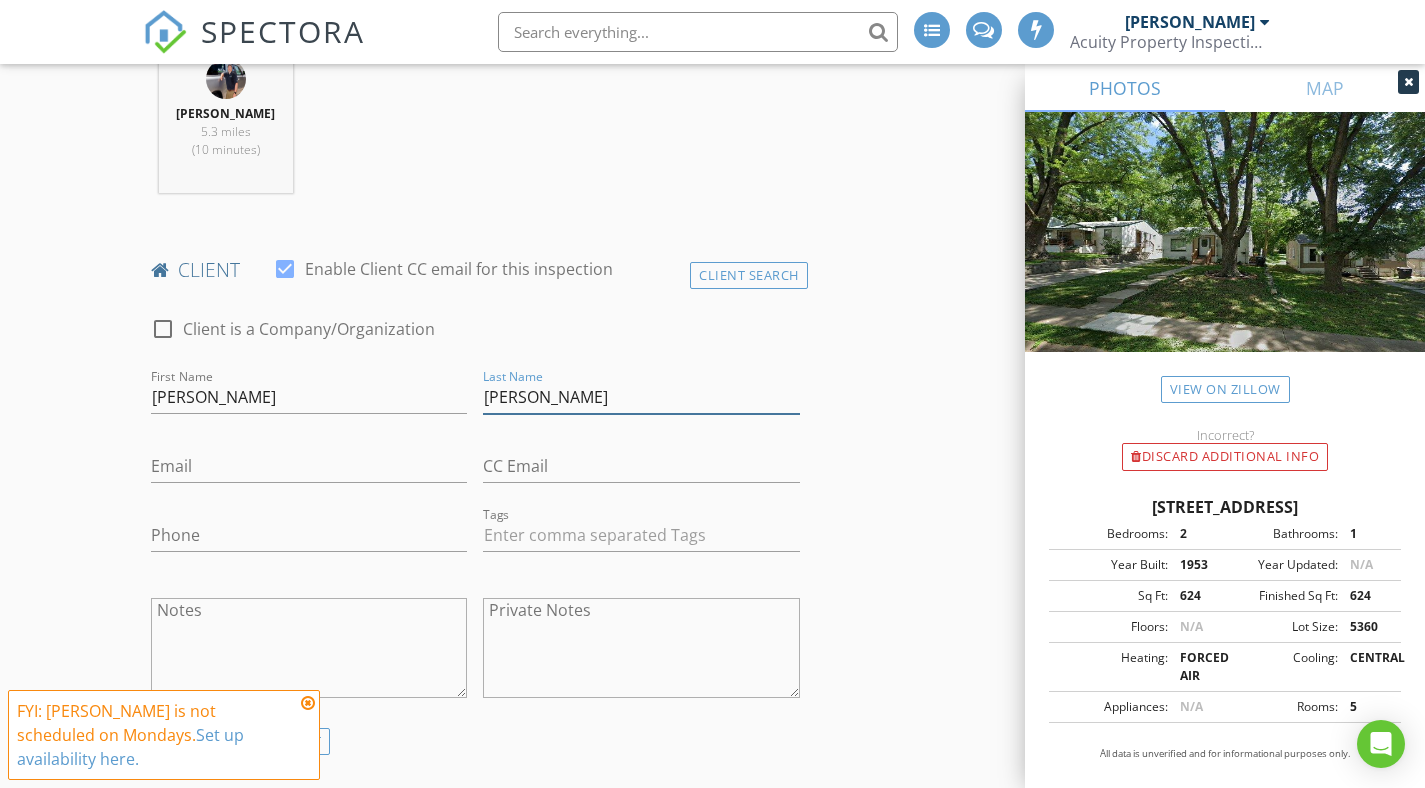 type on "[PERSON_NAME]" 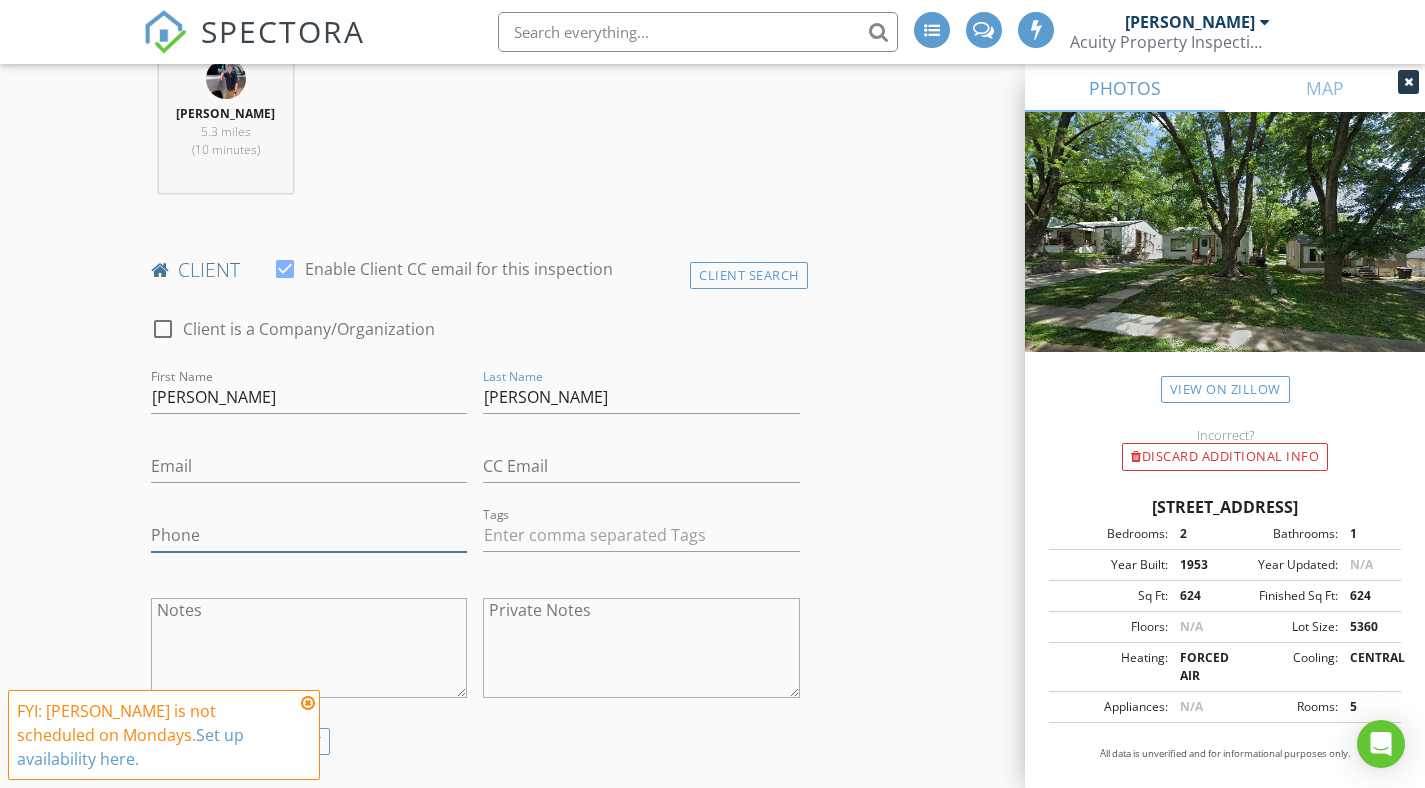 click on "Phone" at bounding box center [309, 535] 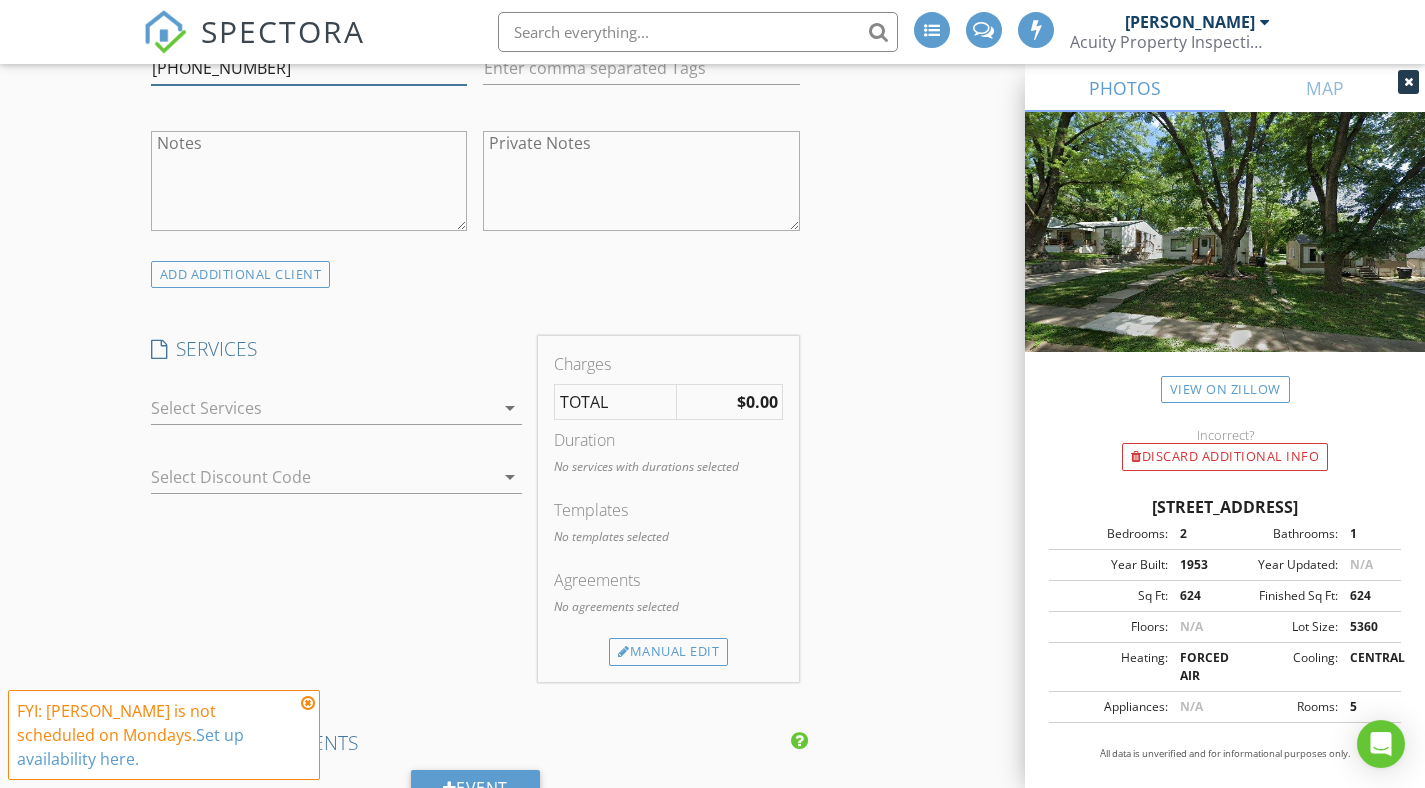 scroll, scrollTop: 1376, scrollLeft: 0, axis: vertical 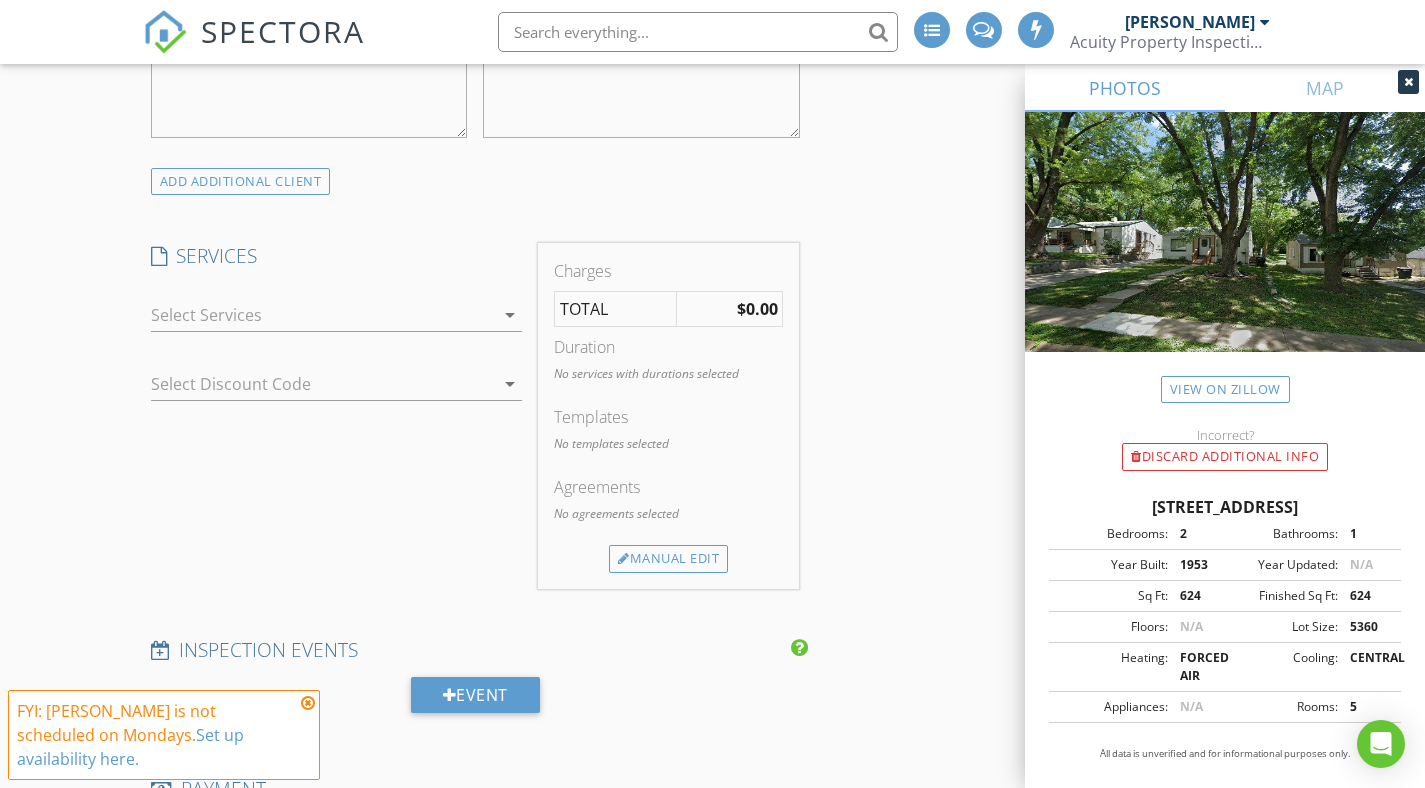 type on "[PHONE_NUMBER]" 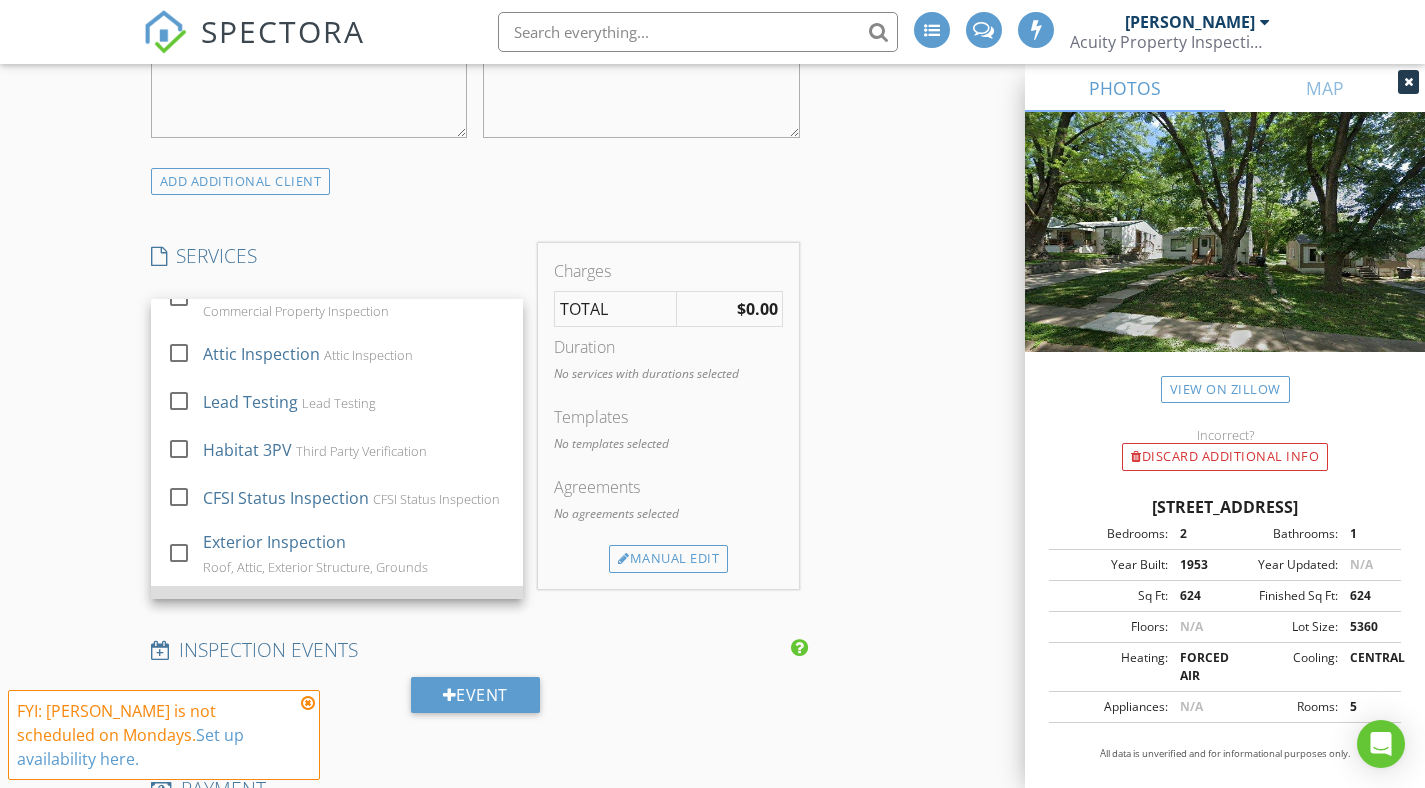 scroll, scrollTop: 1035, scrollLeft: 0, axis: vertical 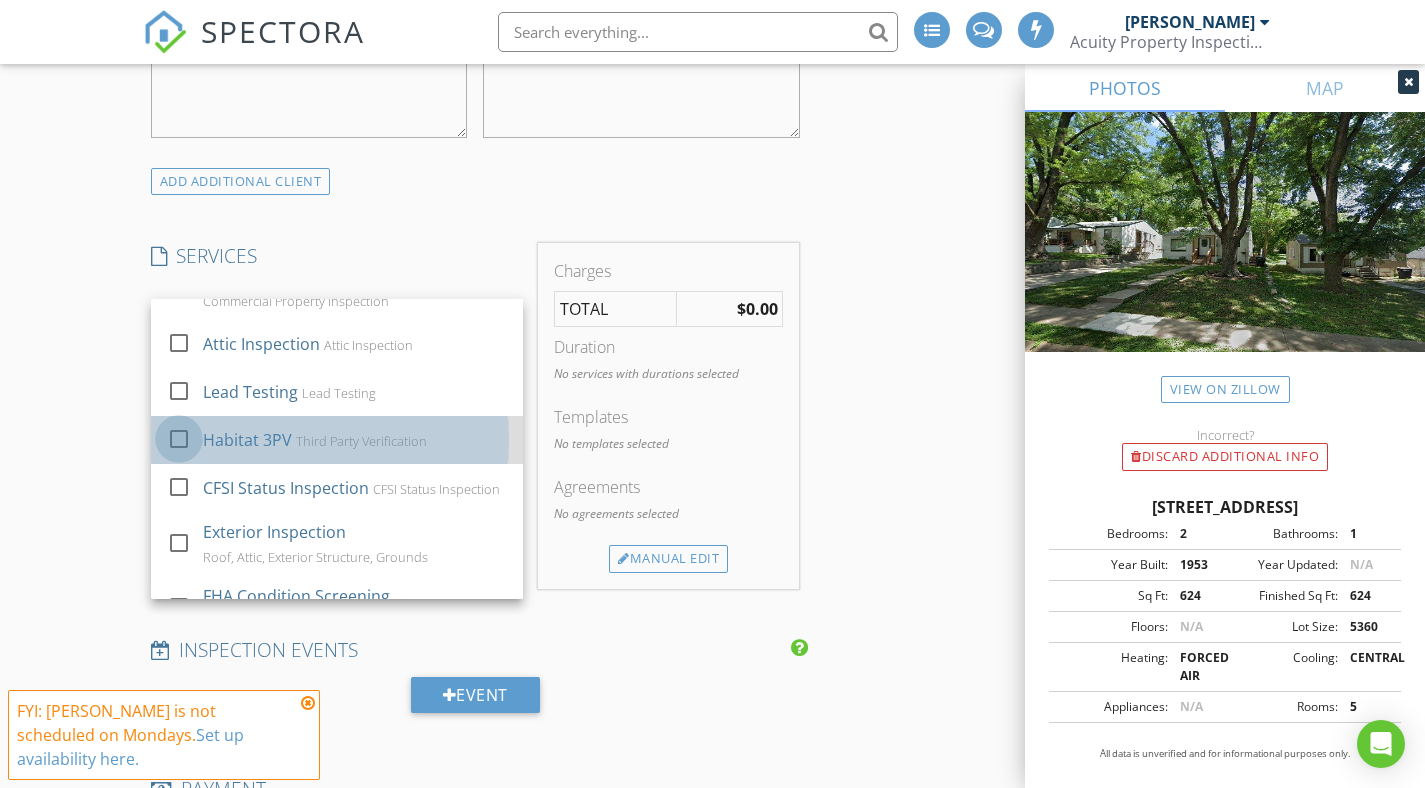 click at bounding box center [179, 439] 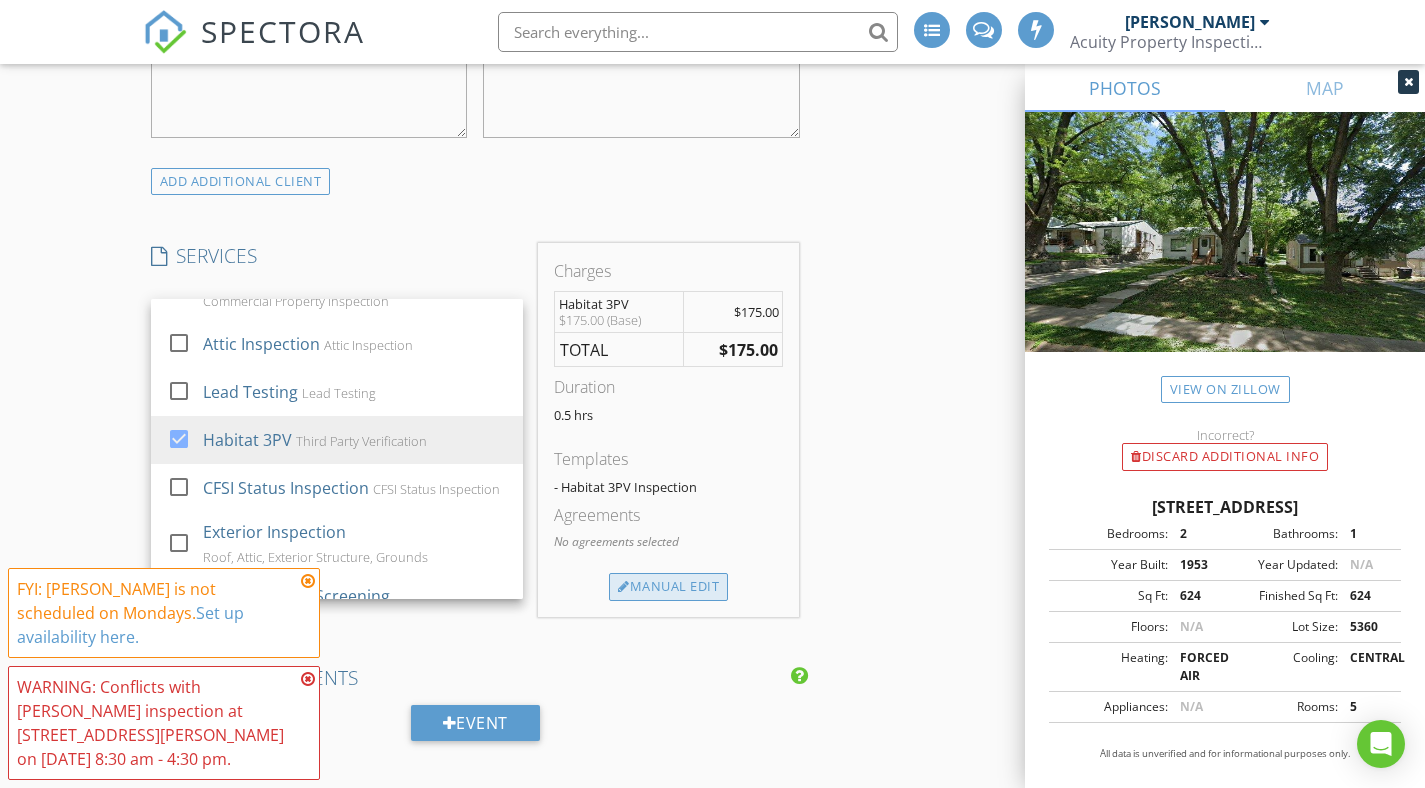 click on "Manual Edit" at bounding box center [668, 587] 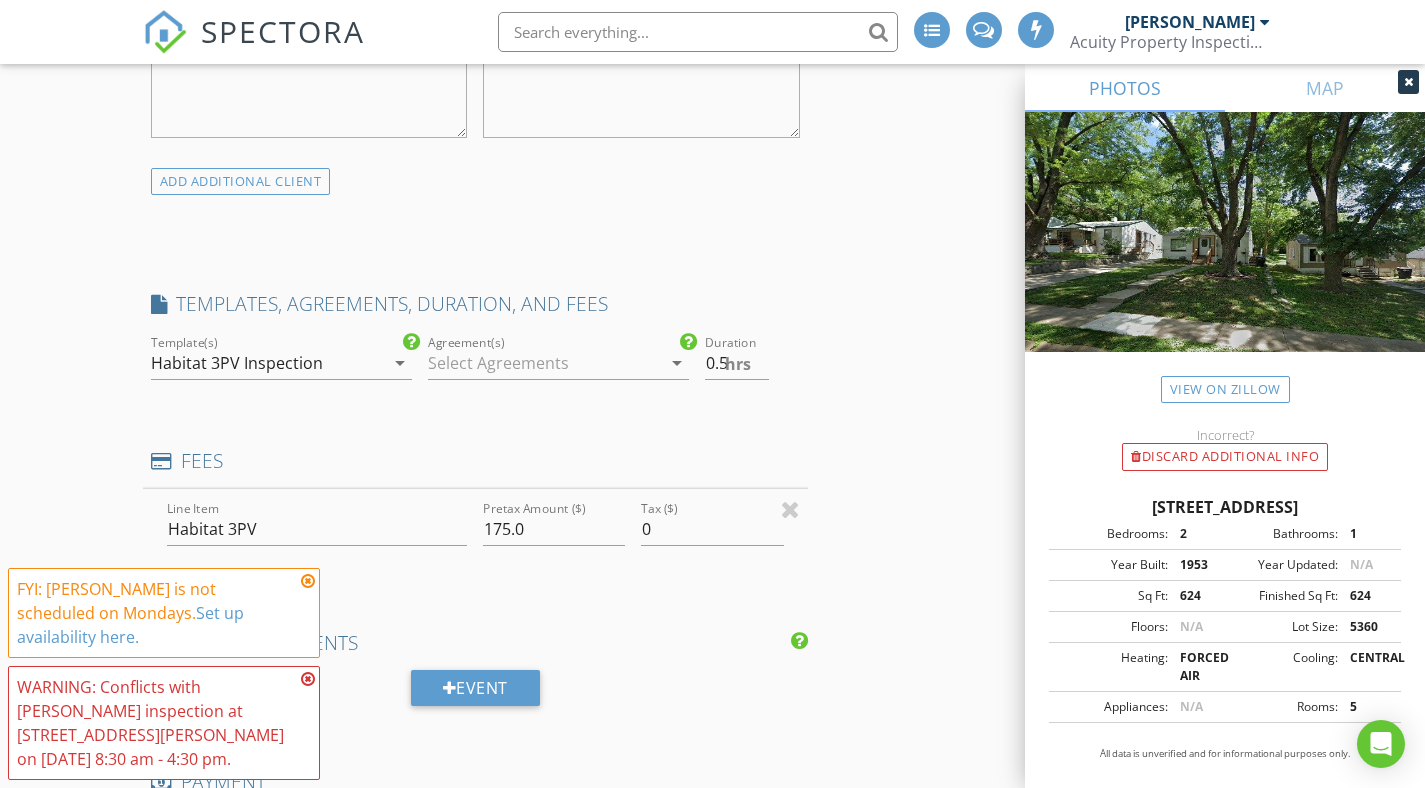 scroll, scrollTop: 1035, scrollLeft: 0, axis: vertical 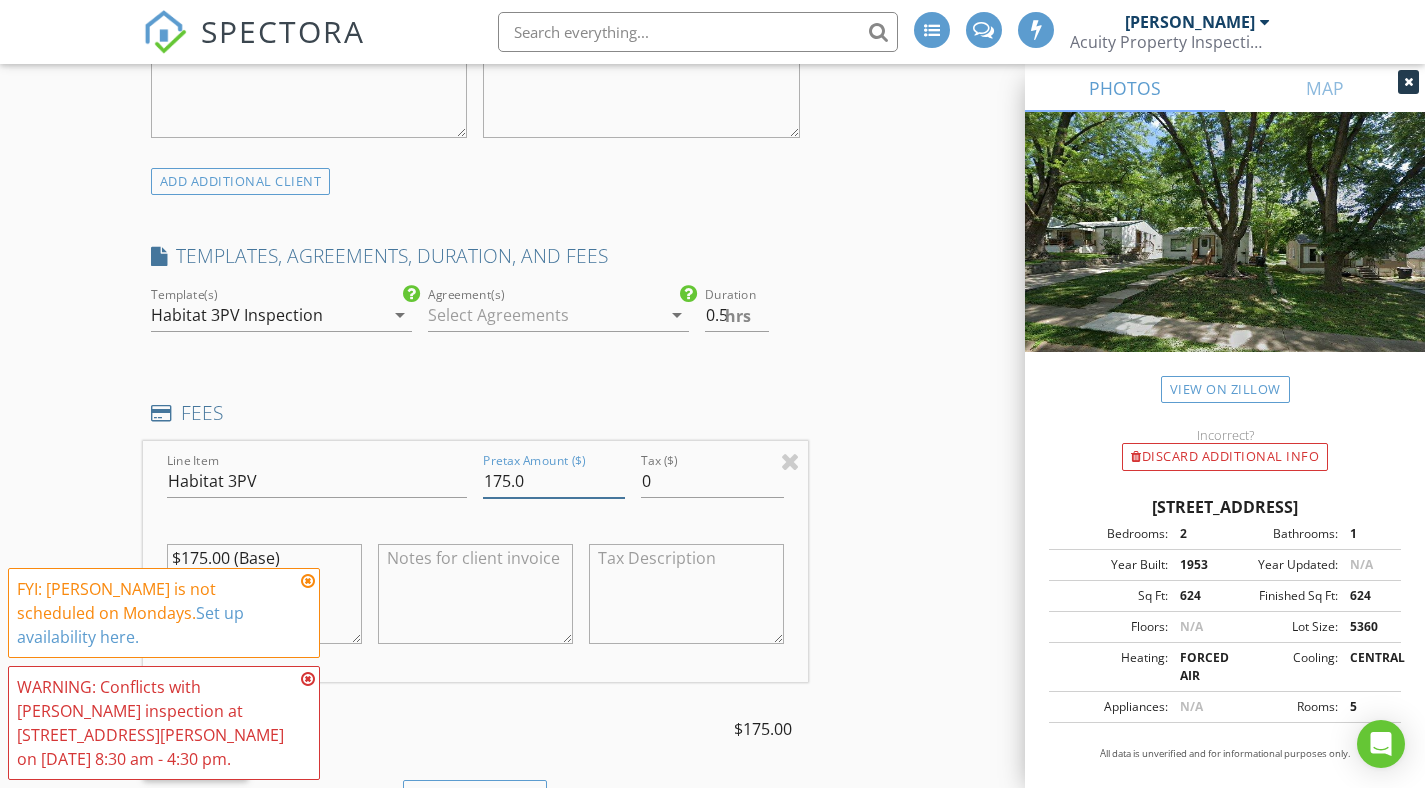 click on "175.0" at bounding box center (554, 481) 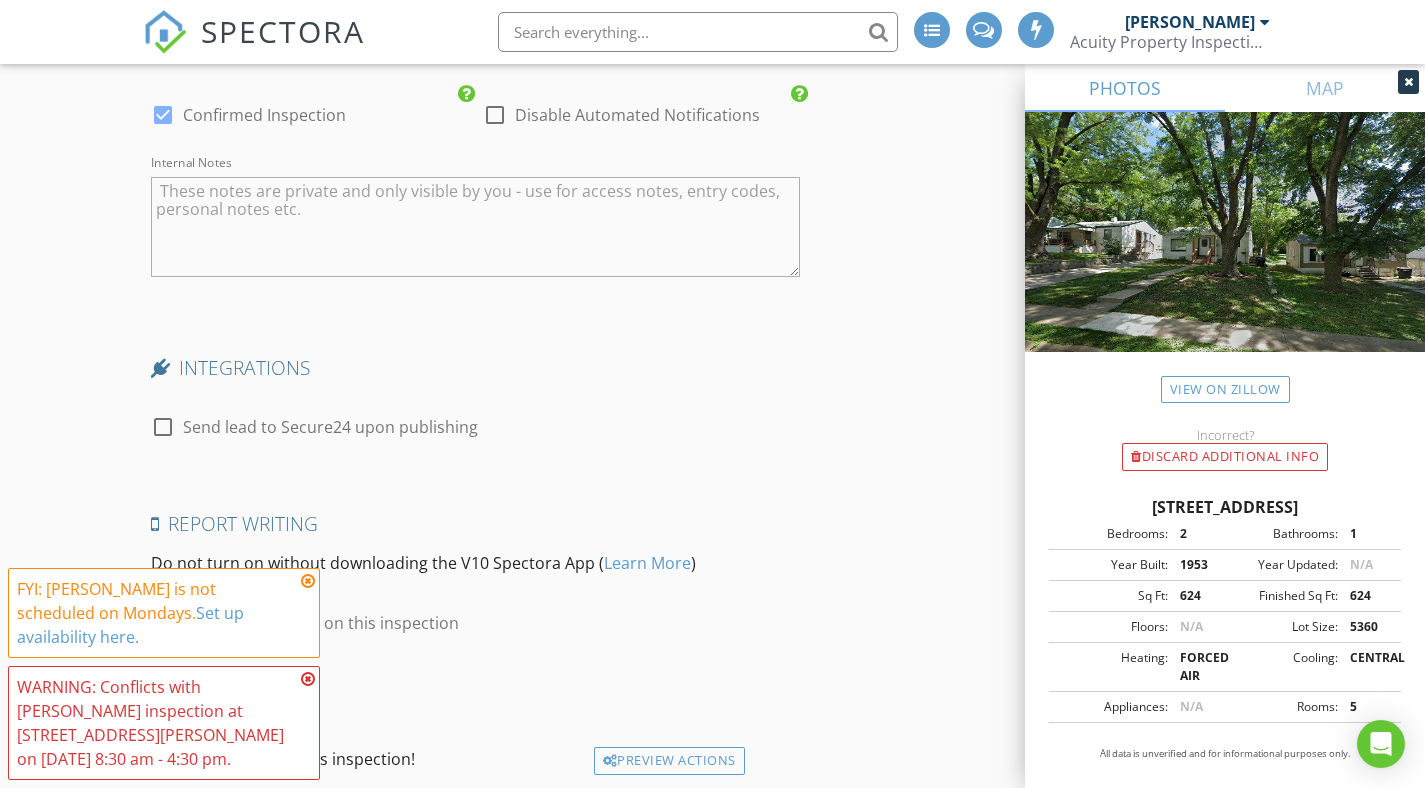 scroll, scrollTop: 2896, scrollLeft: 0, axis: vertical 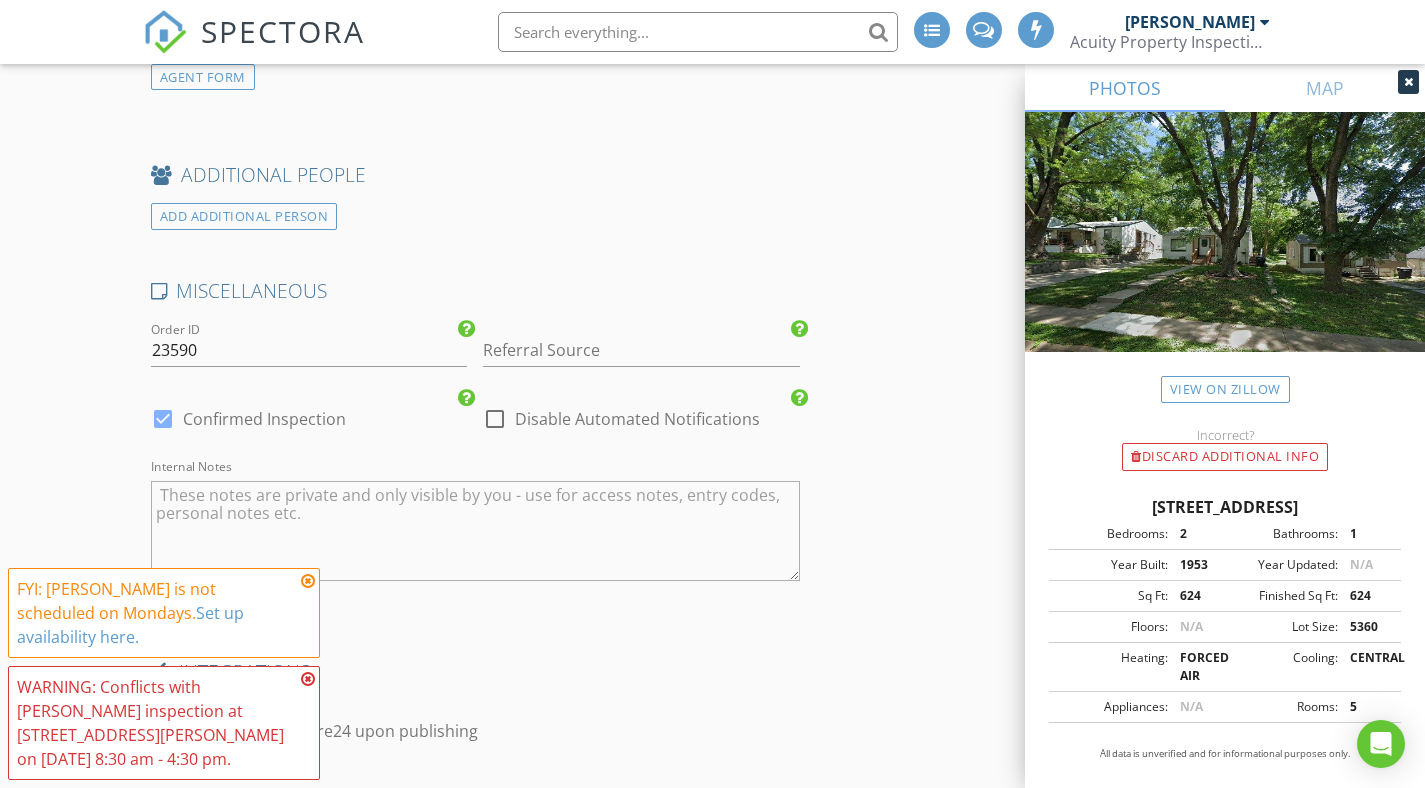 type on "180.0" 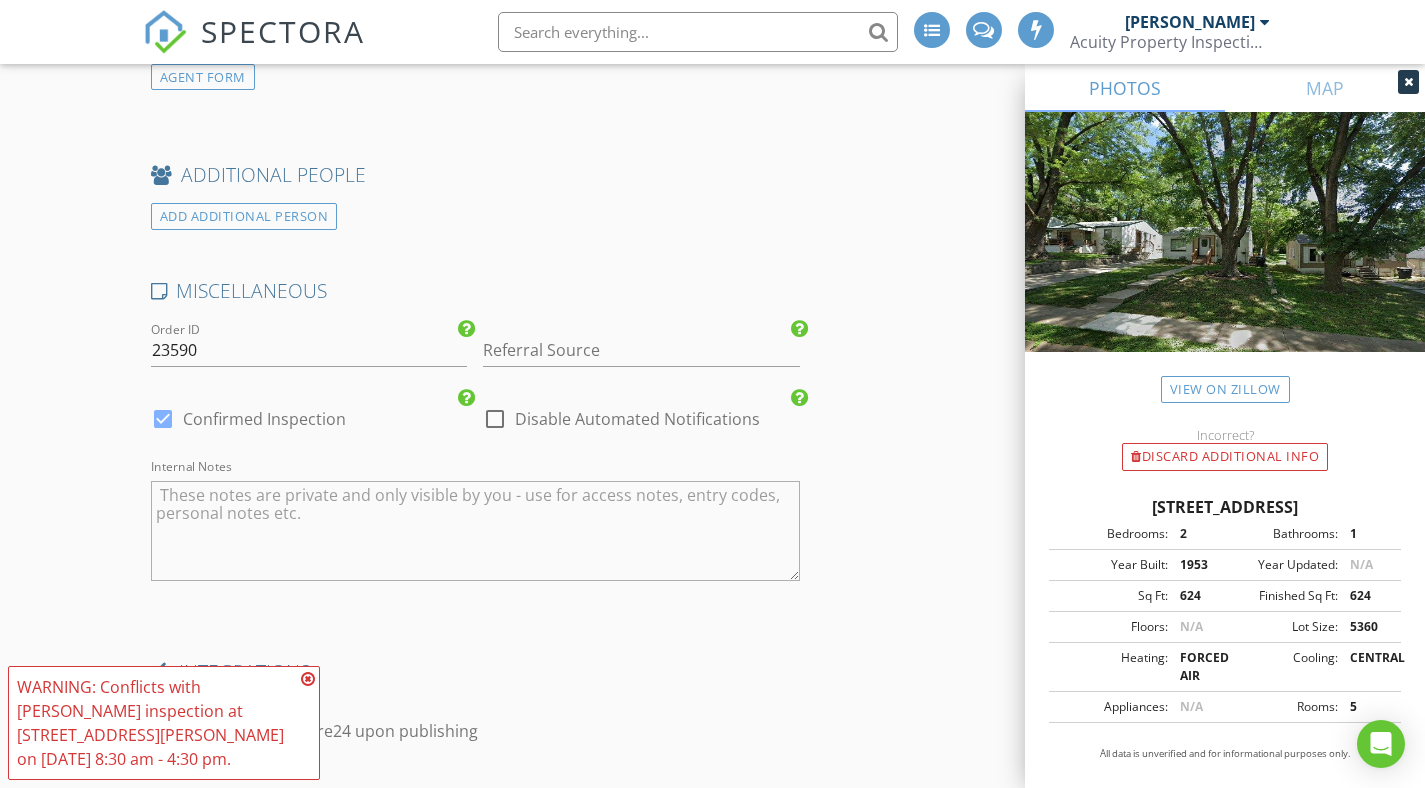 click at bounding box center [308, 679] 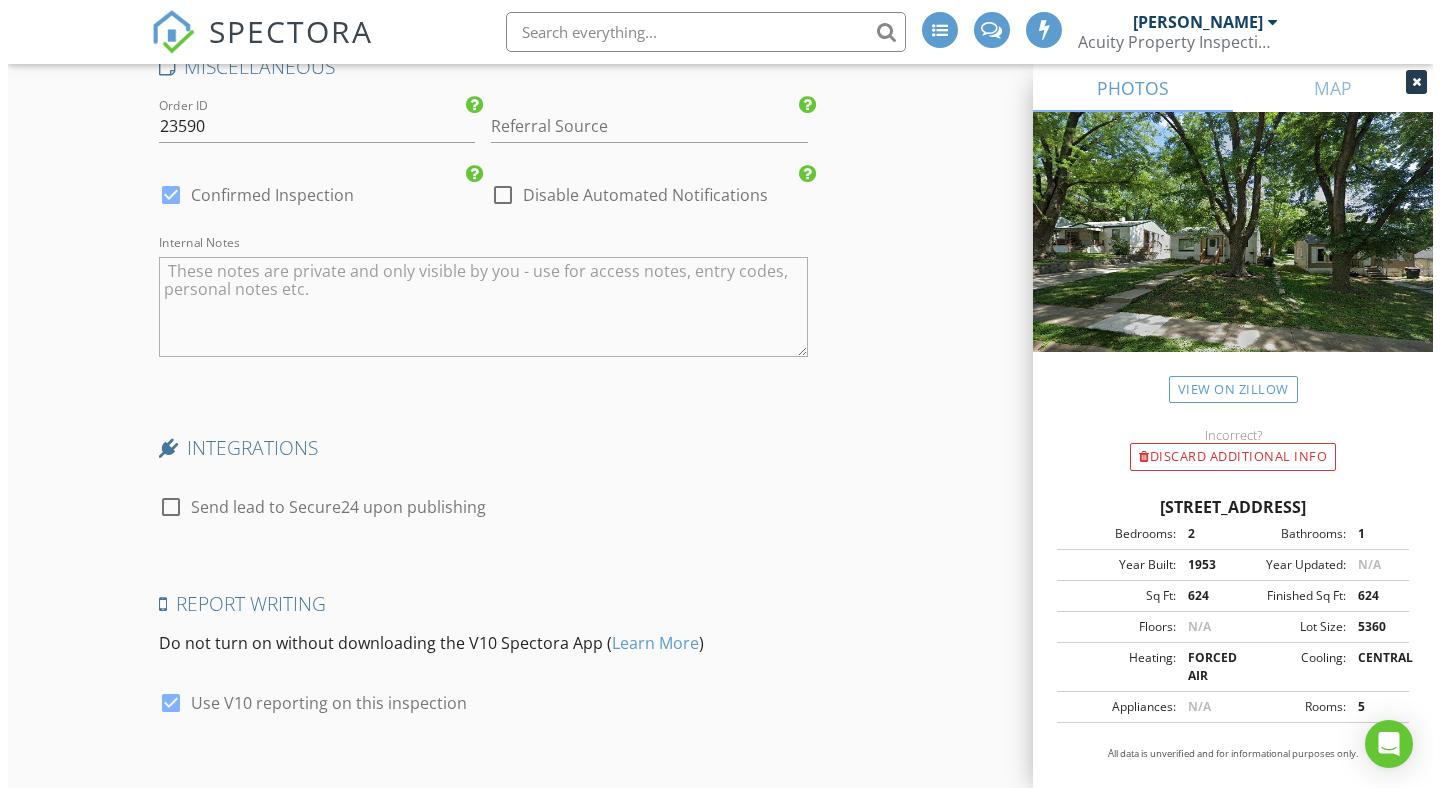 scroll, scrollTop: 3353, scrollLeft: 0, axis: vertical 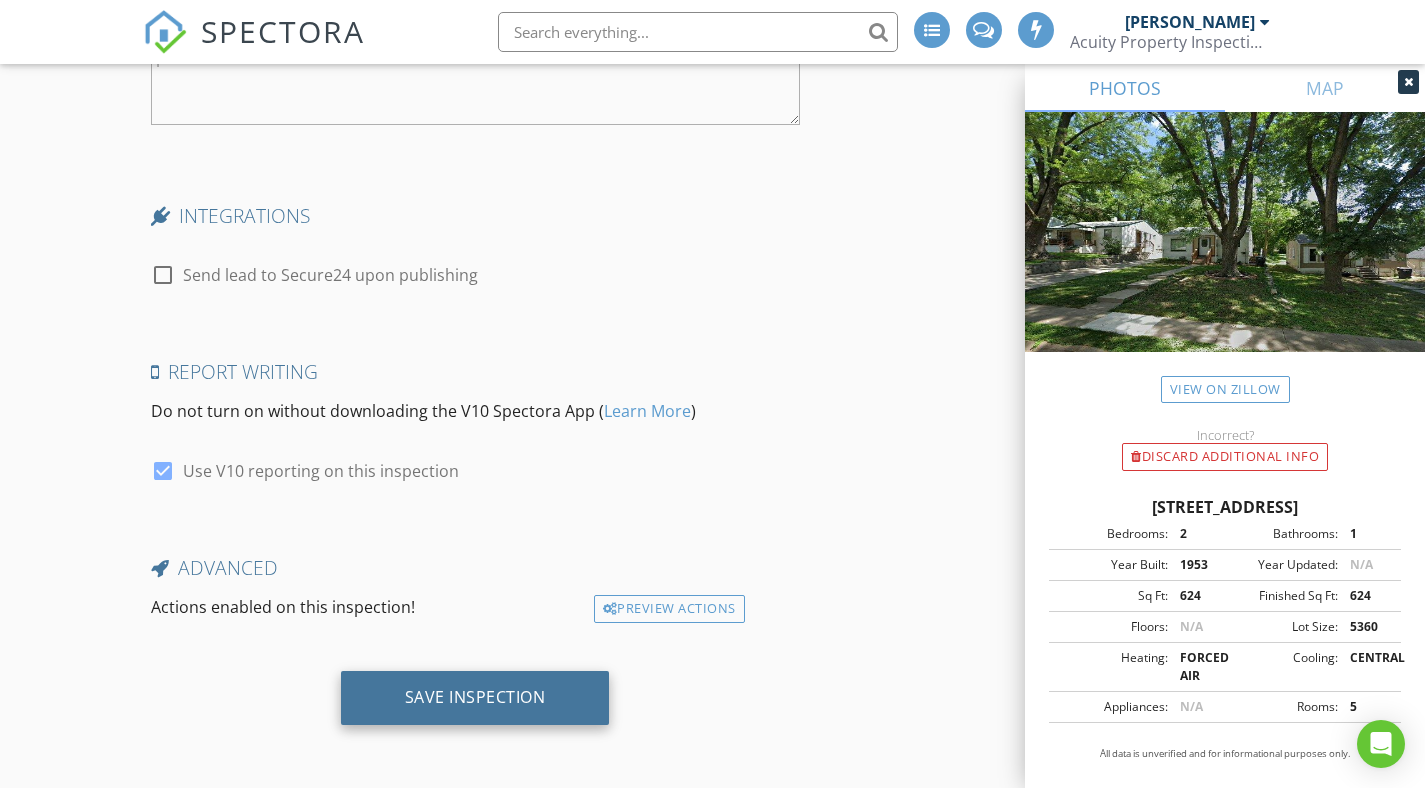 click on "Save Inspection" at bounding box center (475, 697) 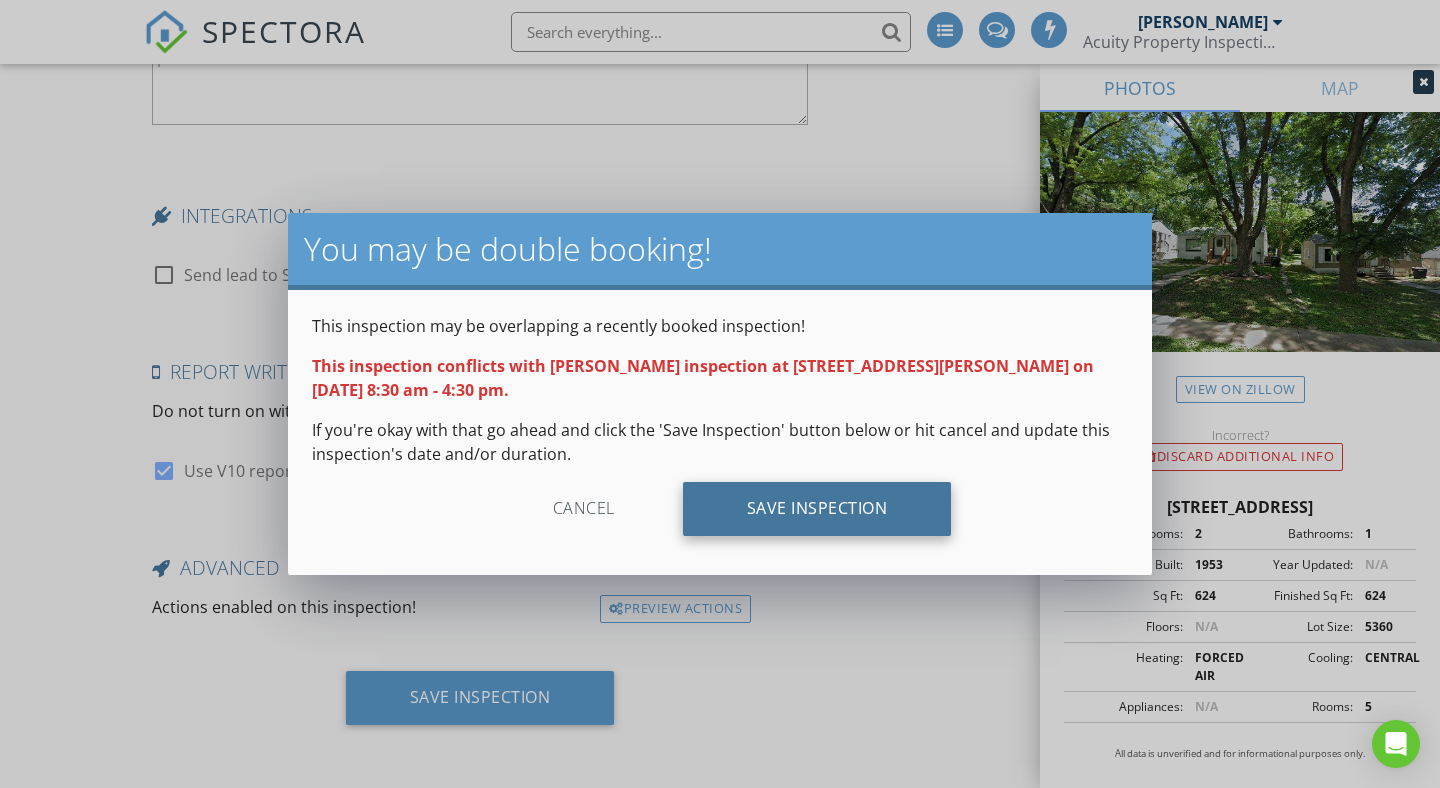 click on "Save Inspection" at bounding box center (817, 509) 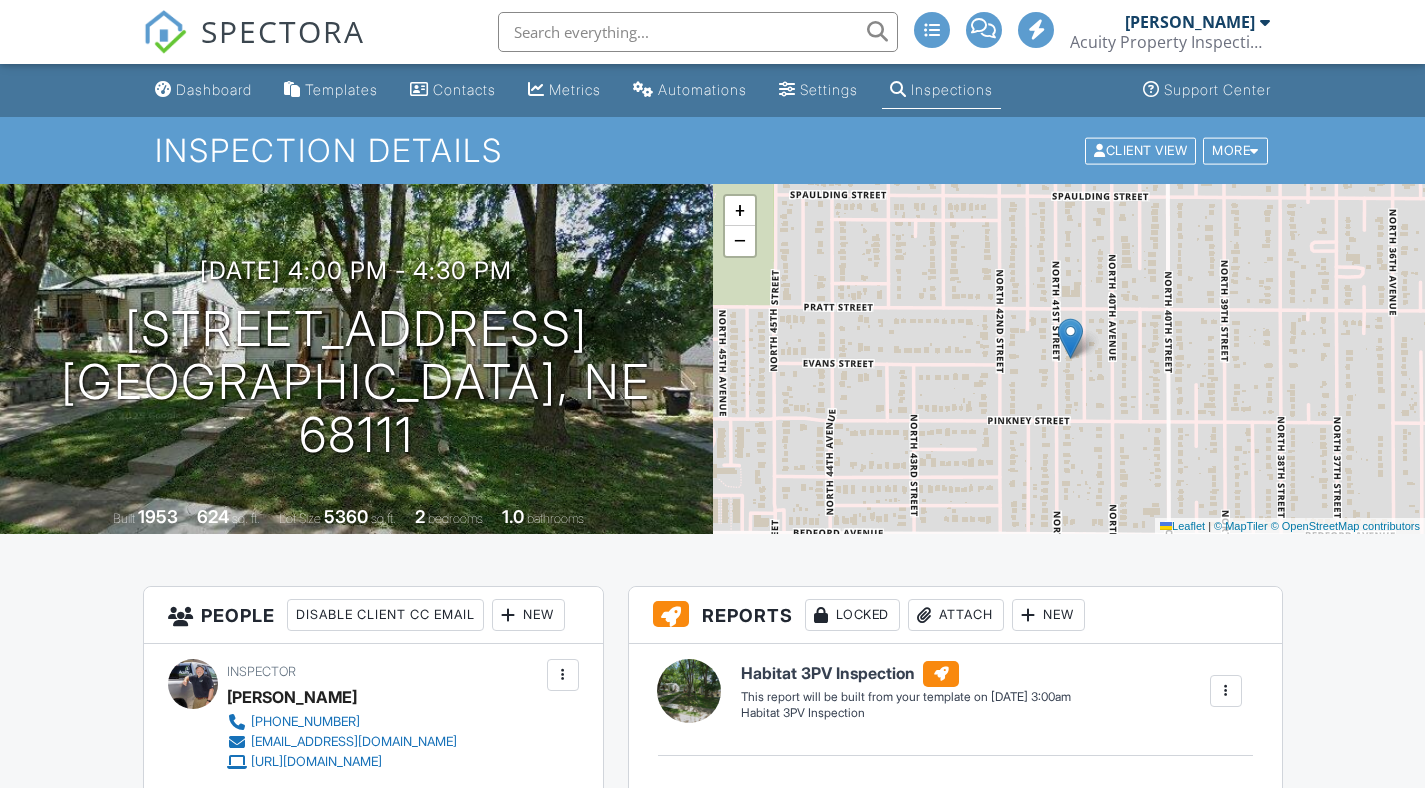 scroll, scrollTop: 0, scrollLeft: 0, axis: both 